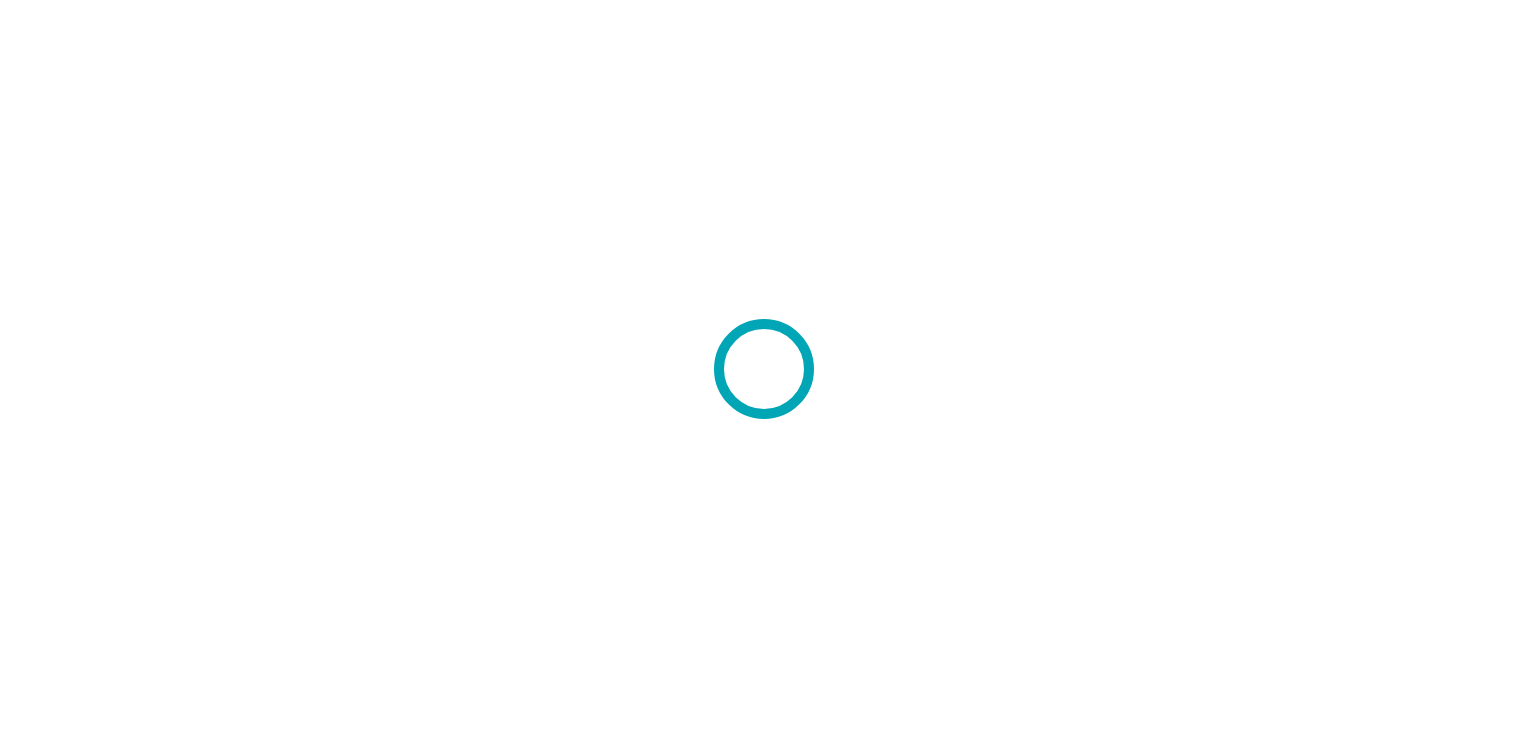 scroll, scrollTop: 0, scrollLeft: 0, axis: both 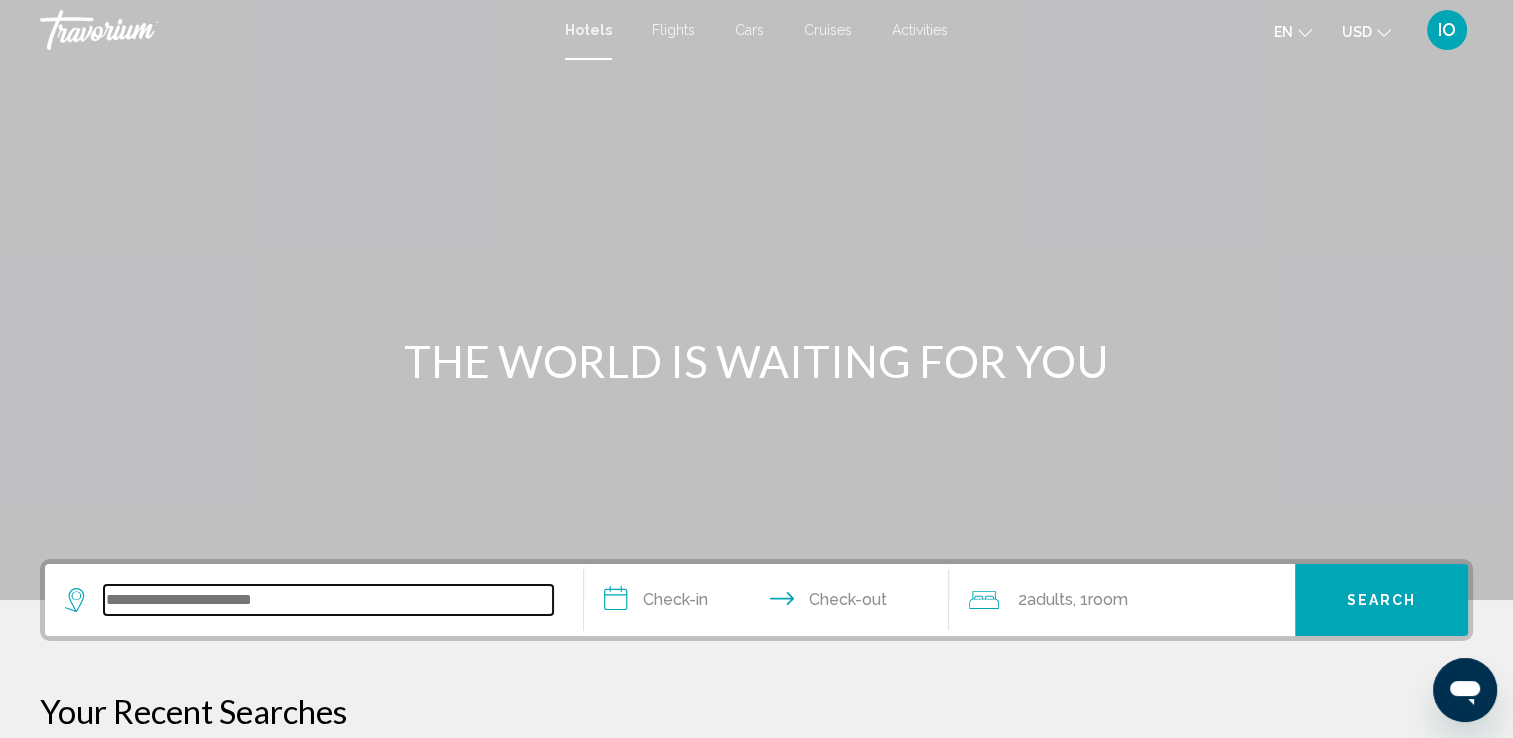 click at bounding box center (328, 600) 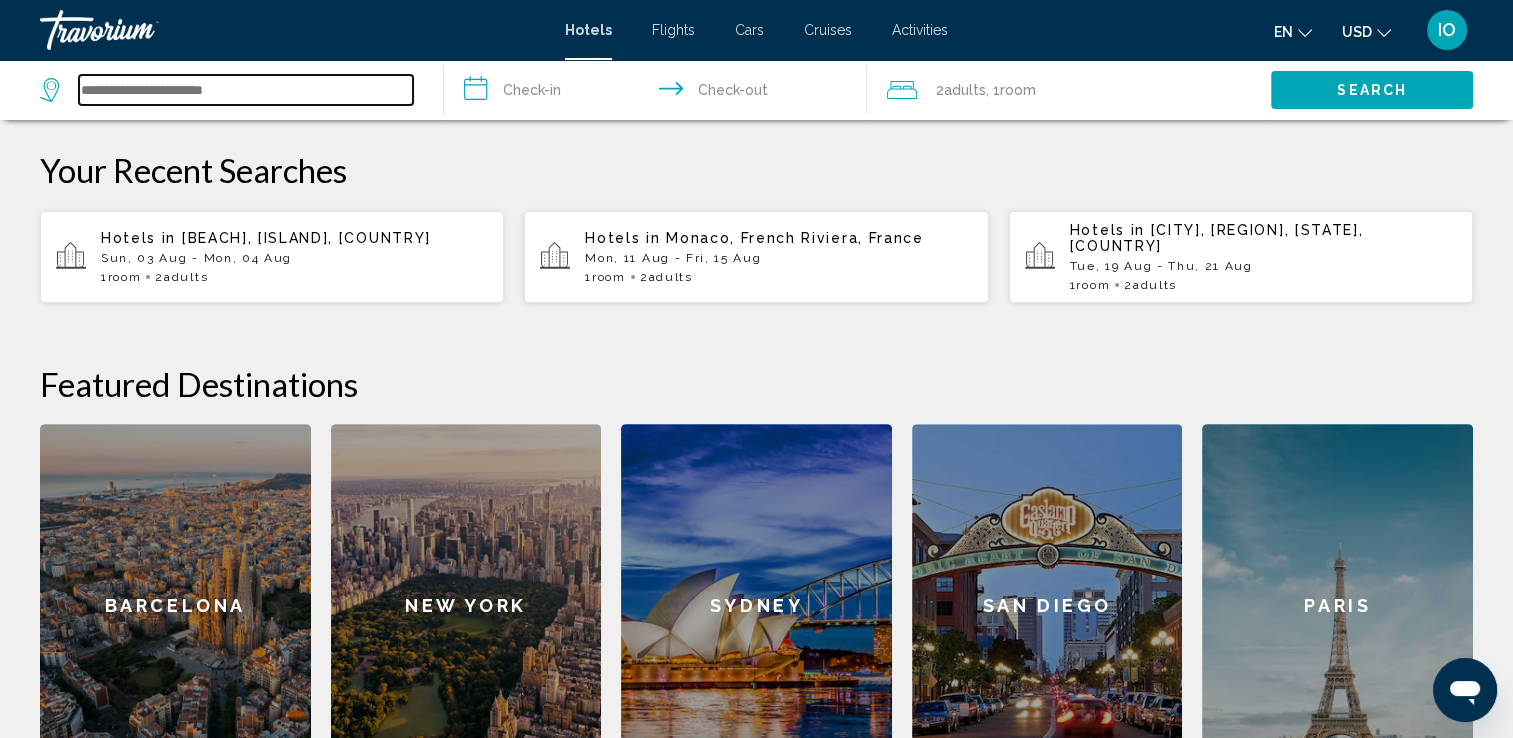 scroll, scrollTop: 484, scrollLeft: 0, axis: vertical 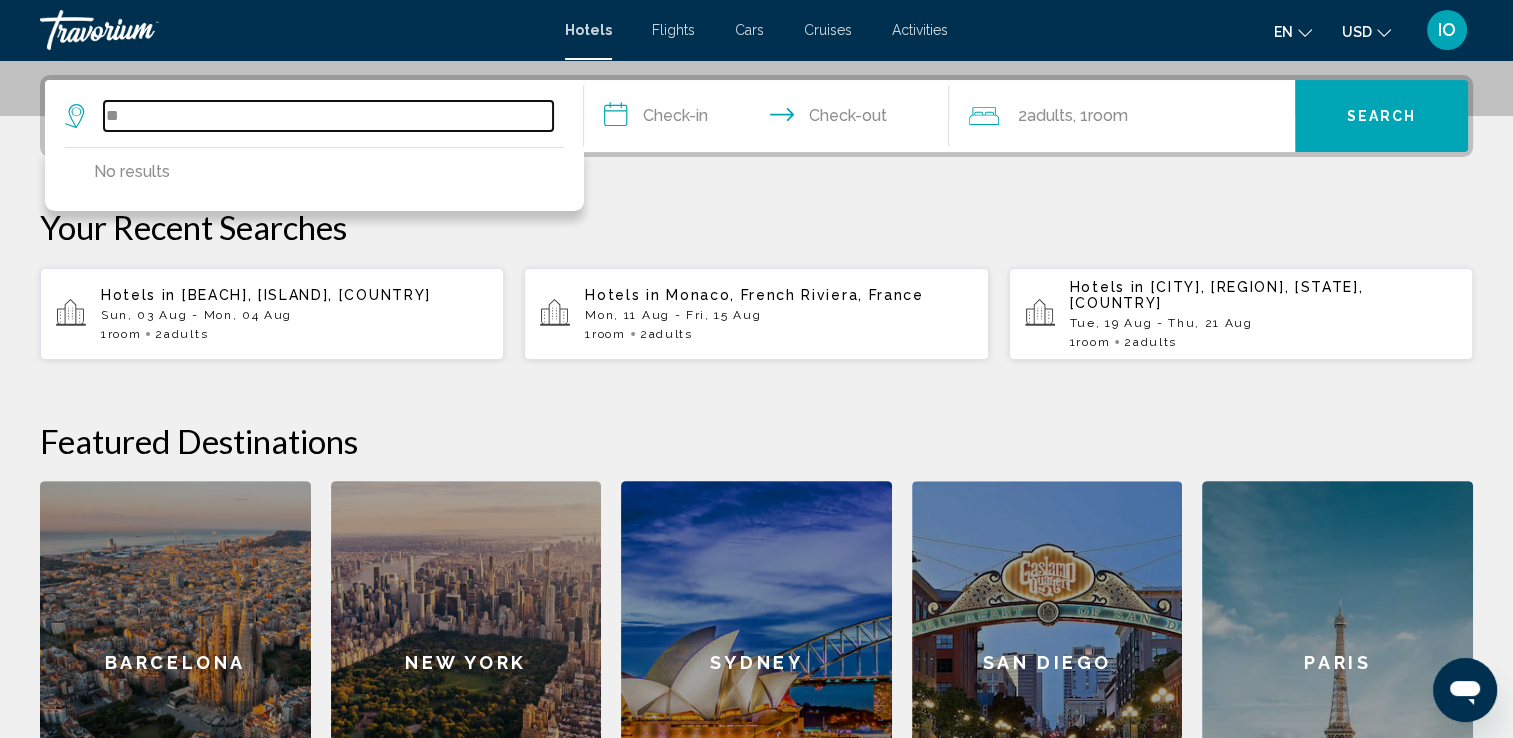type on "*" 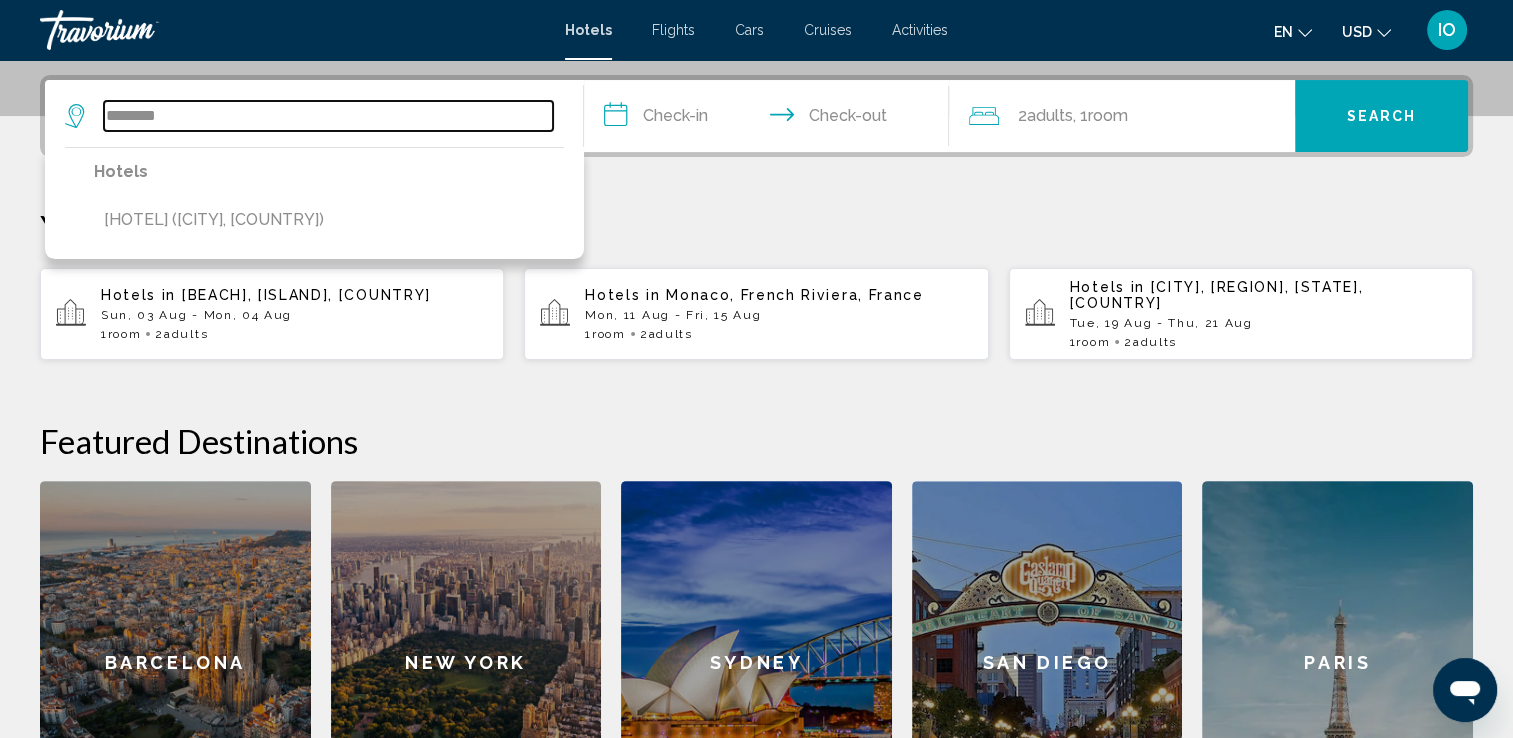 drag, startPoint x: 145, startPoint y: 122, endPoint x: 192, endPoint y: 110, distance: 48.507732 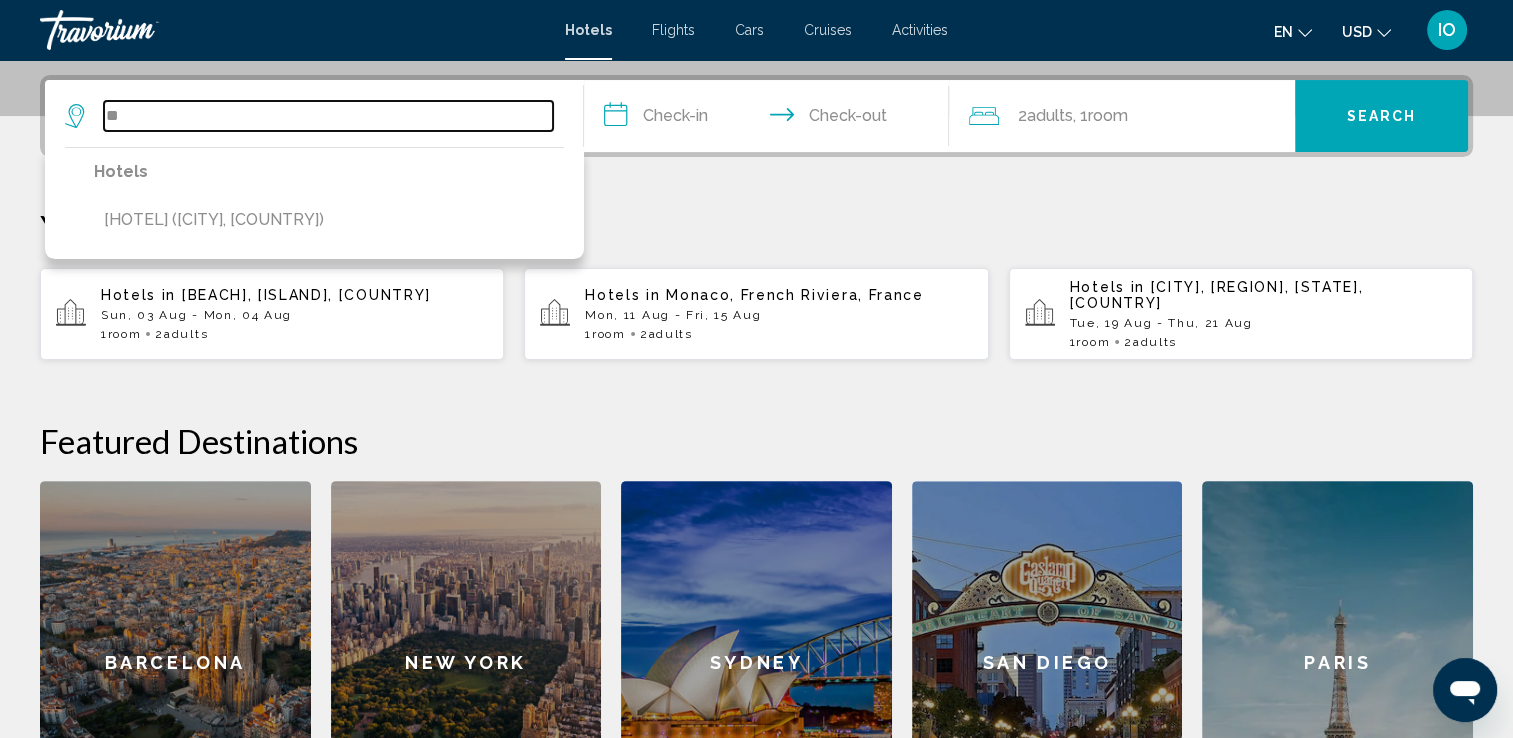 type on "*" 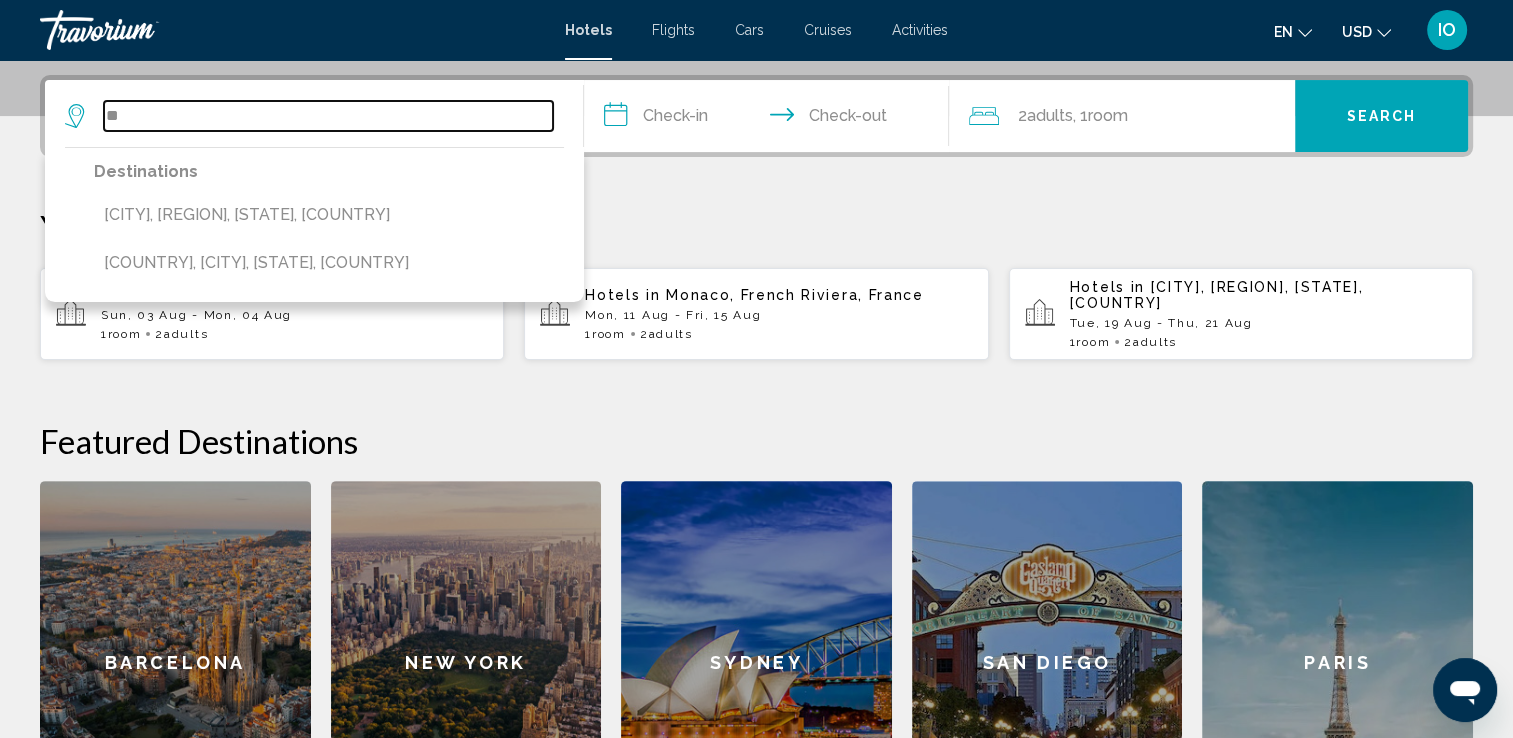 type on "*" 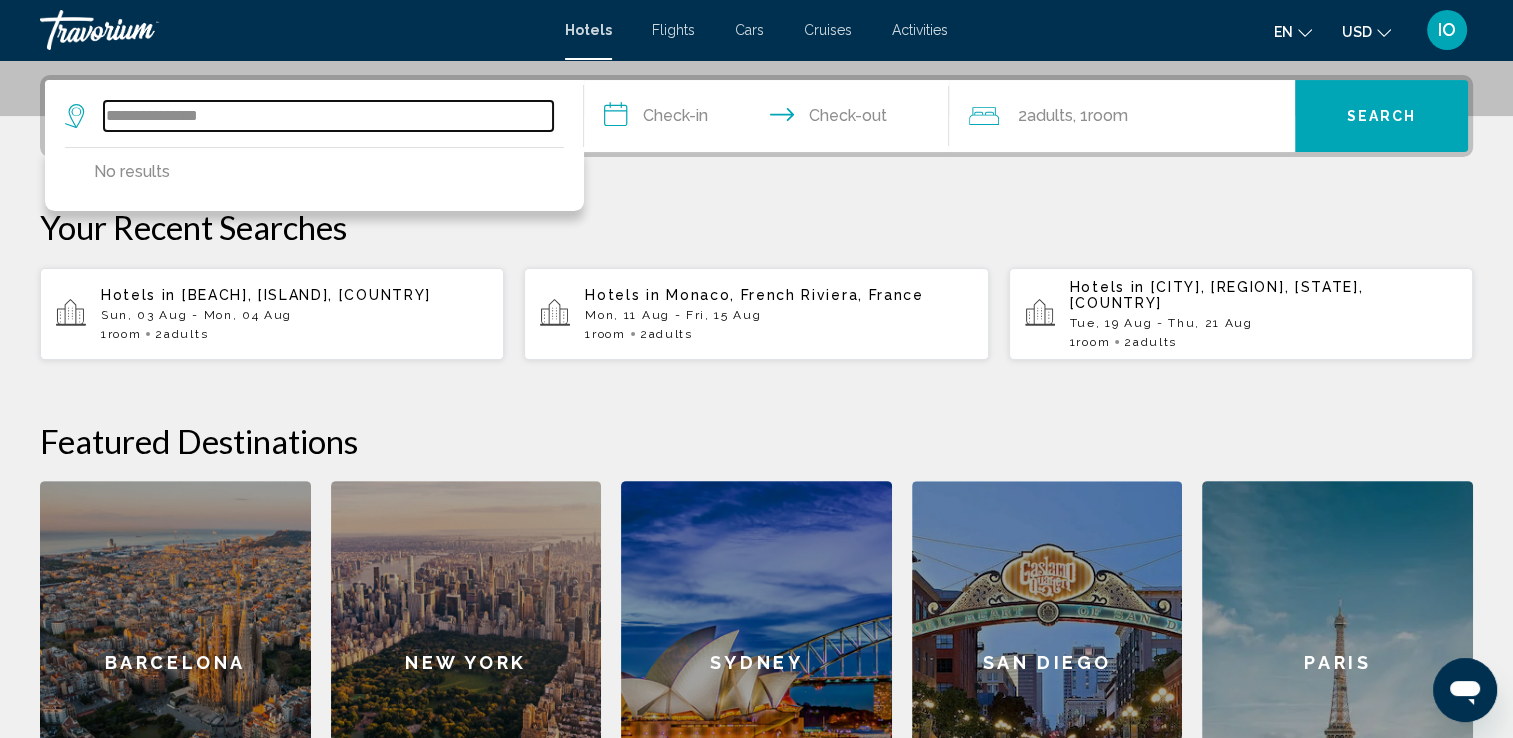 type on "**********" 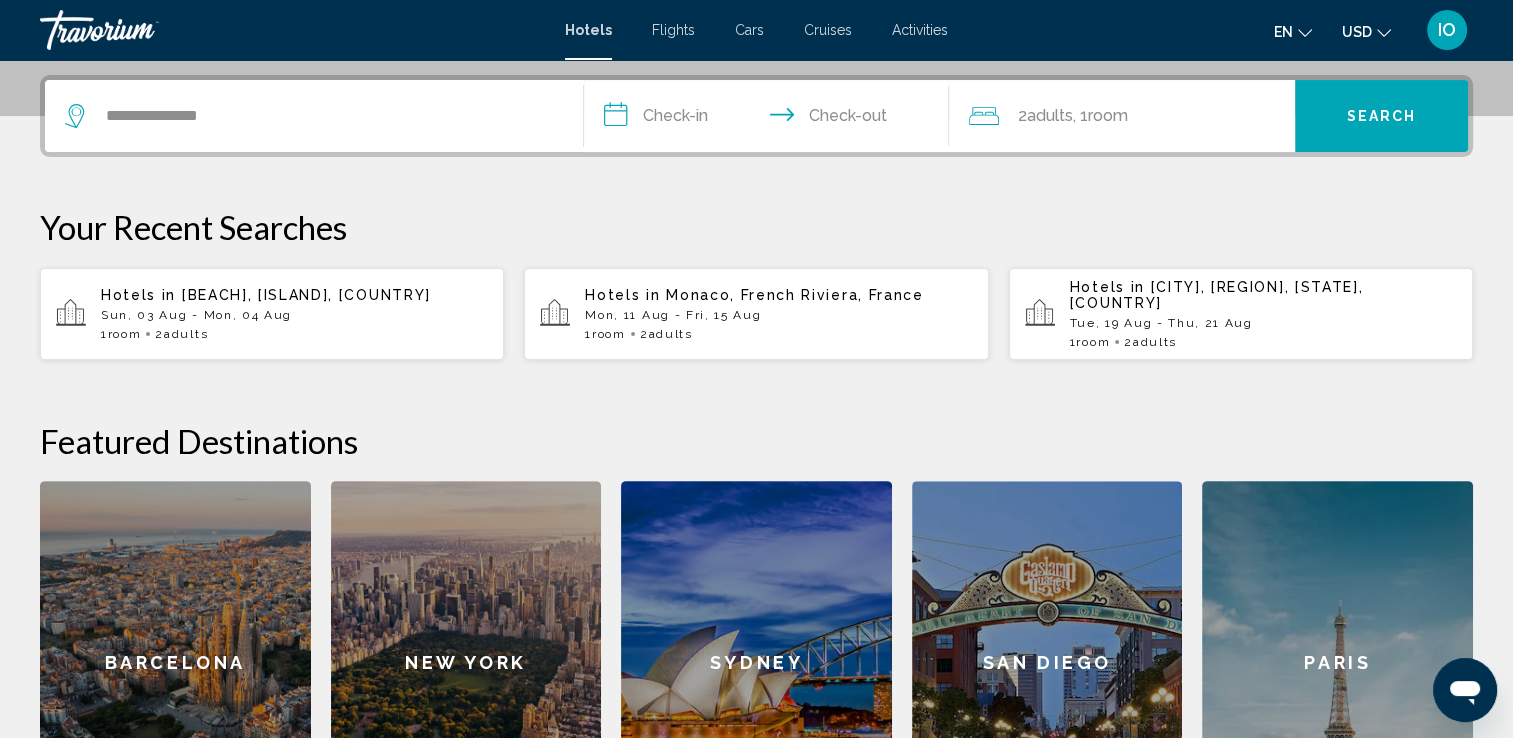 click on "**********" at bounding box center [771, 119] 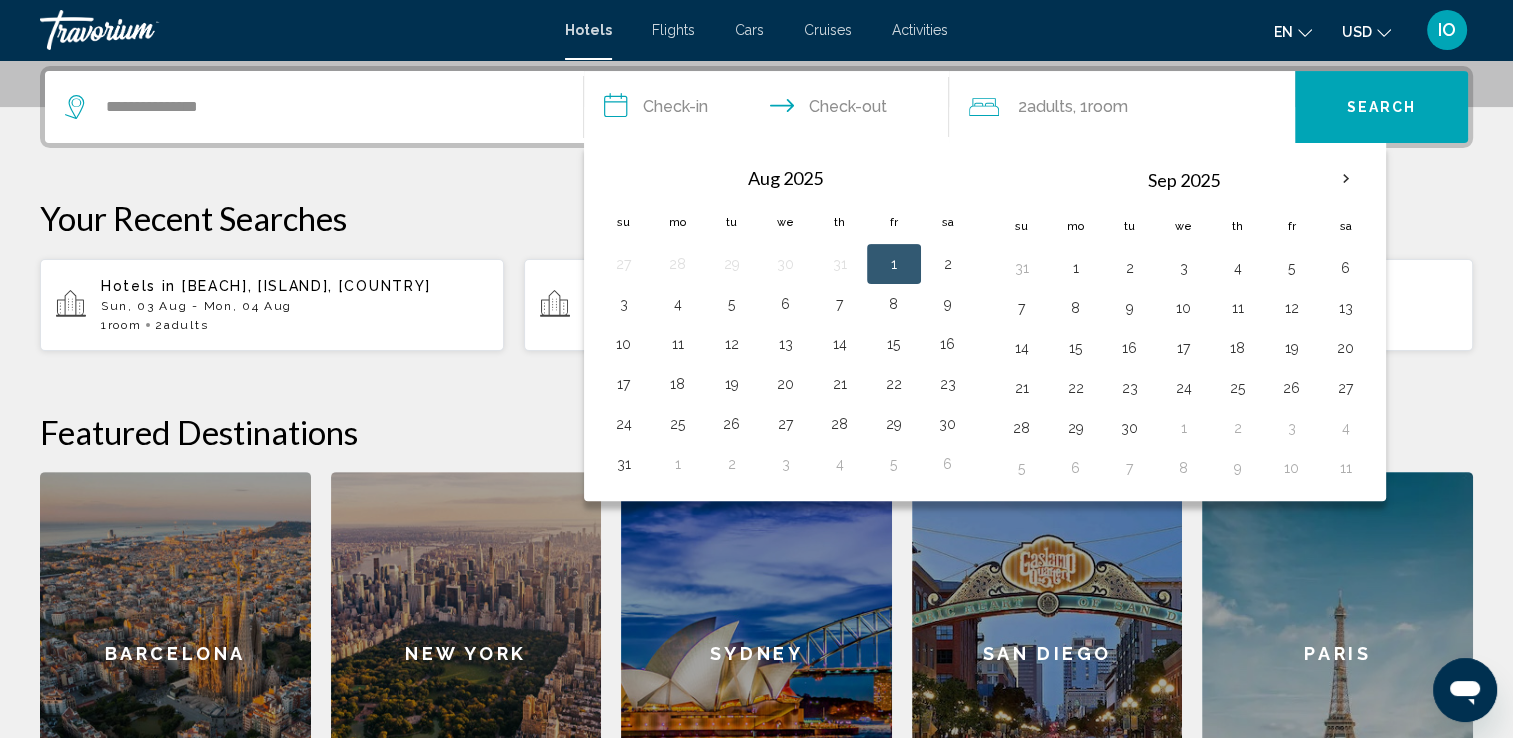 click on "13" at bounding box center [786, 344] 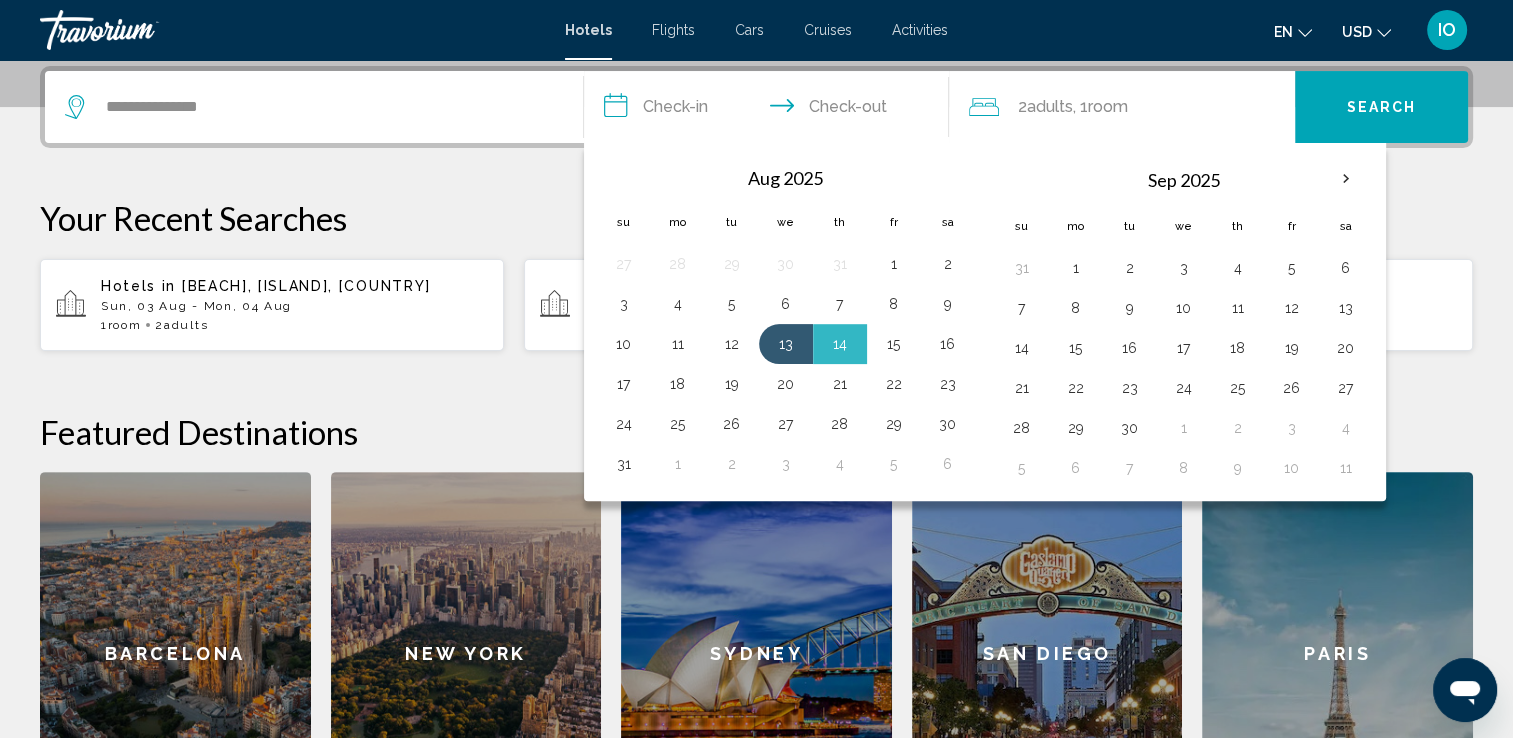 click on "15" at bounding box center [894, 344] 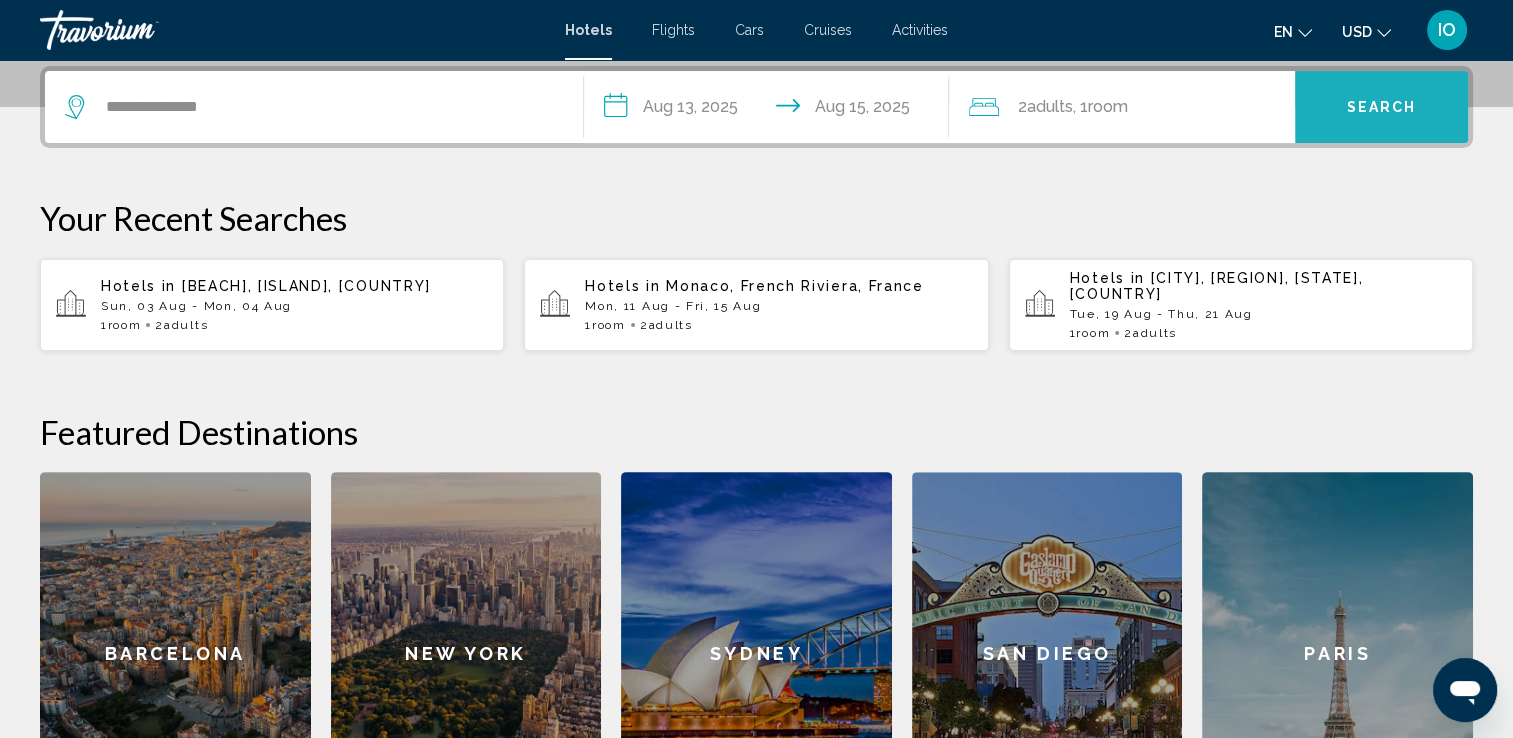 click on "Search" at bounding box center [1381, 107] 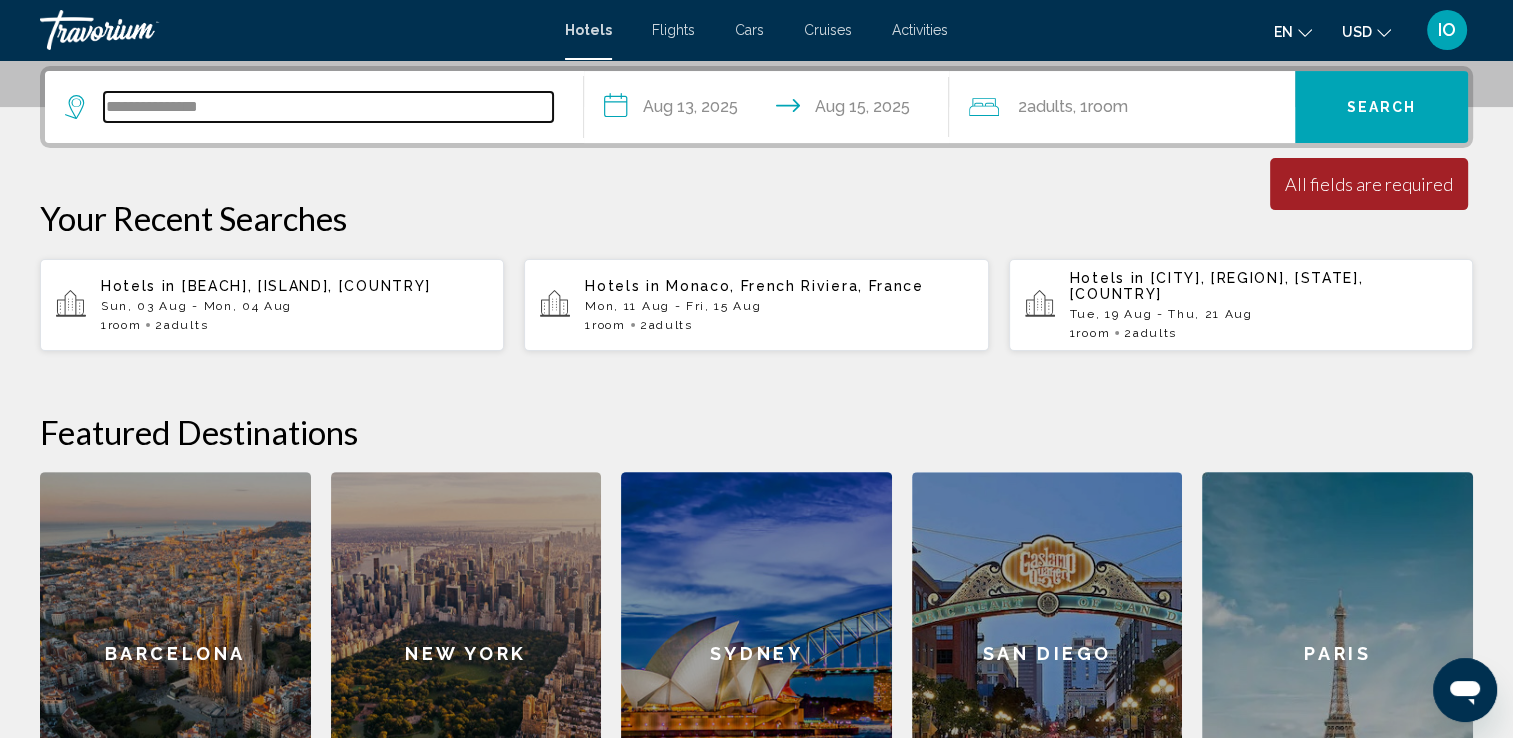 click on "**********" at bounding box center [328, 107] 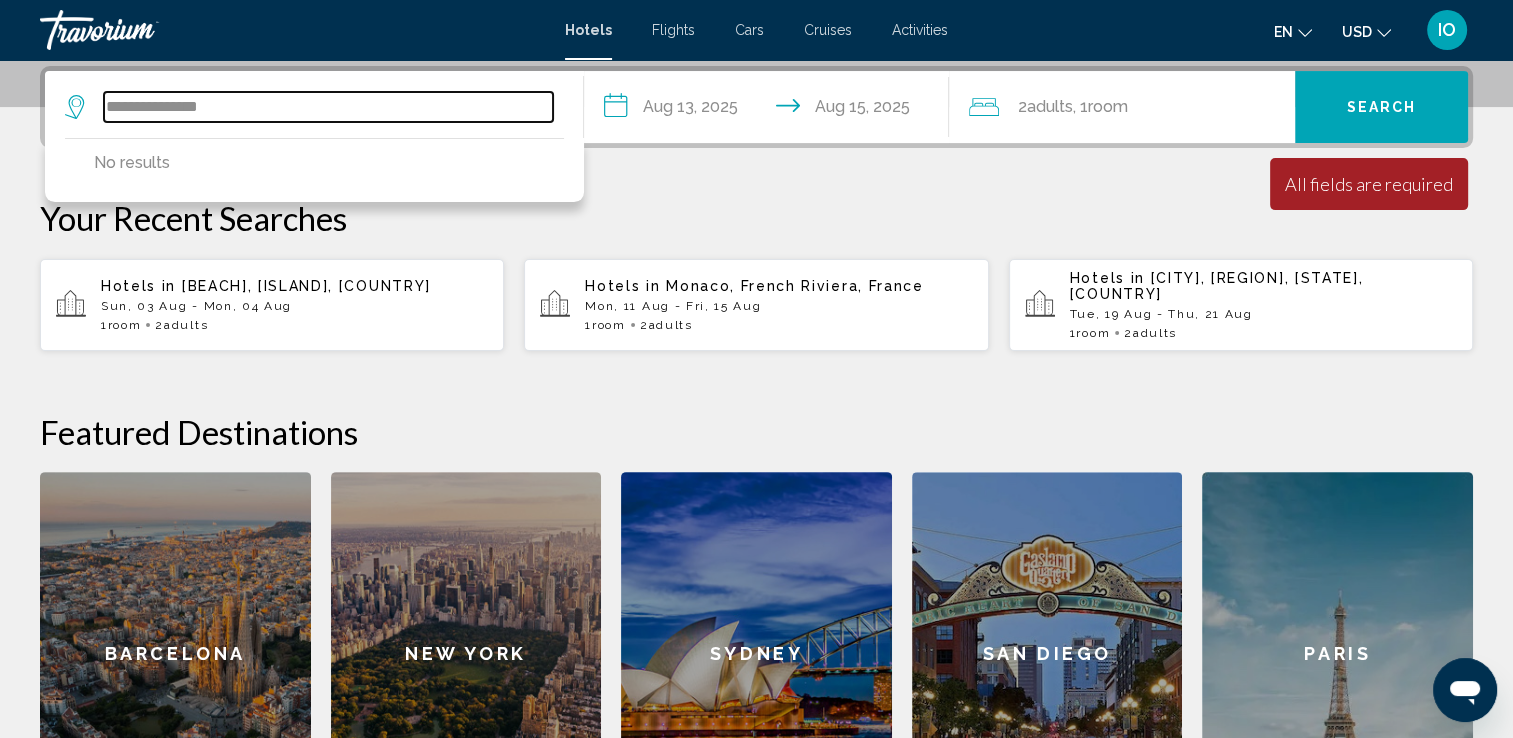 click on "**********" at bounding box center [328, 107] 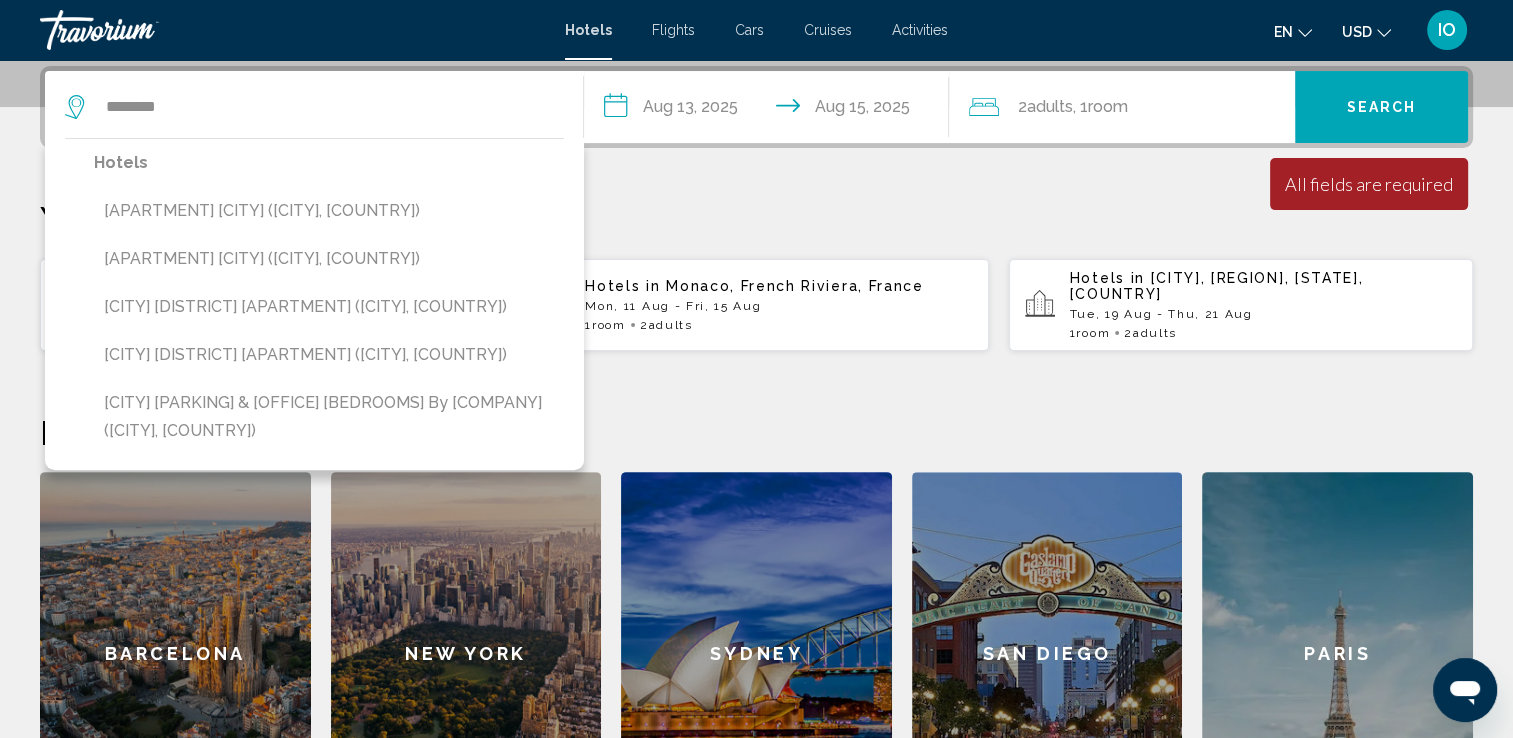 click on "Warszawa Wola Pokoje blisko metra (Warsaw, PL)" at bounding box center (329, 307) 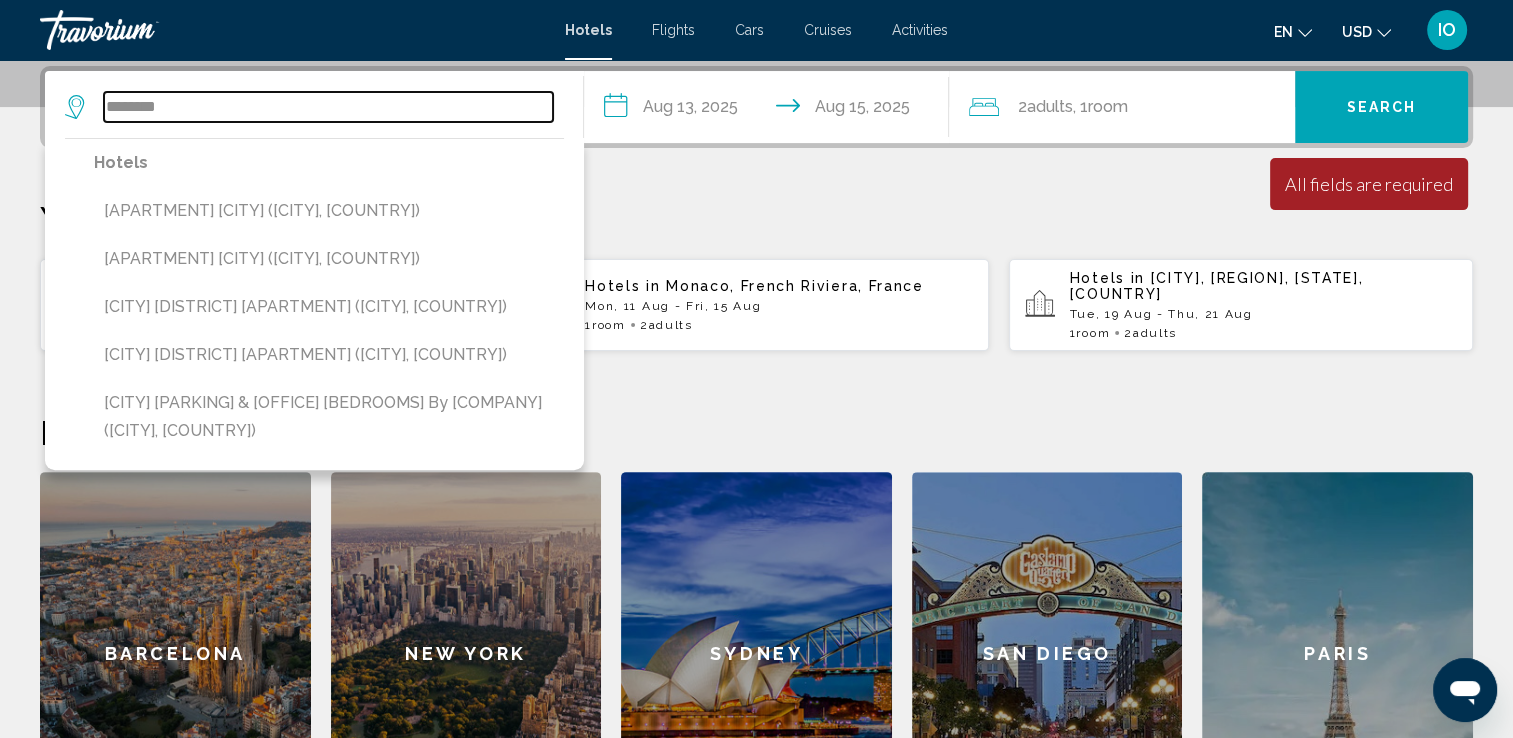 type on "**********" 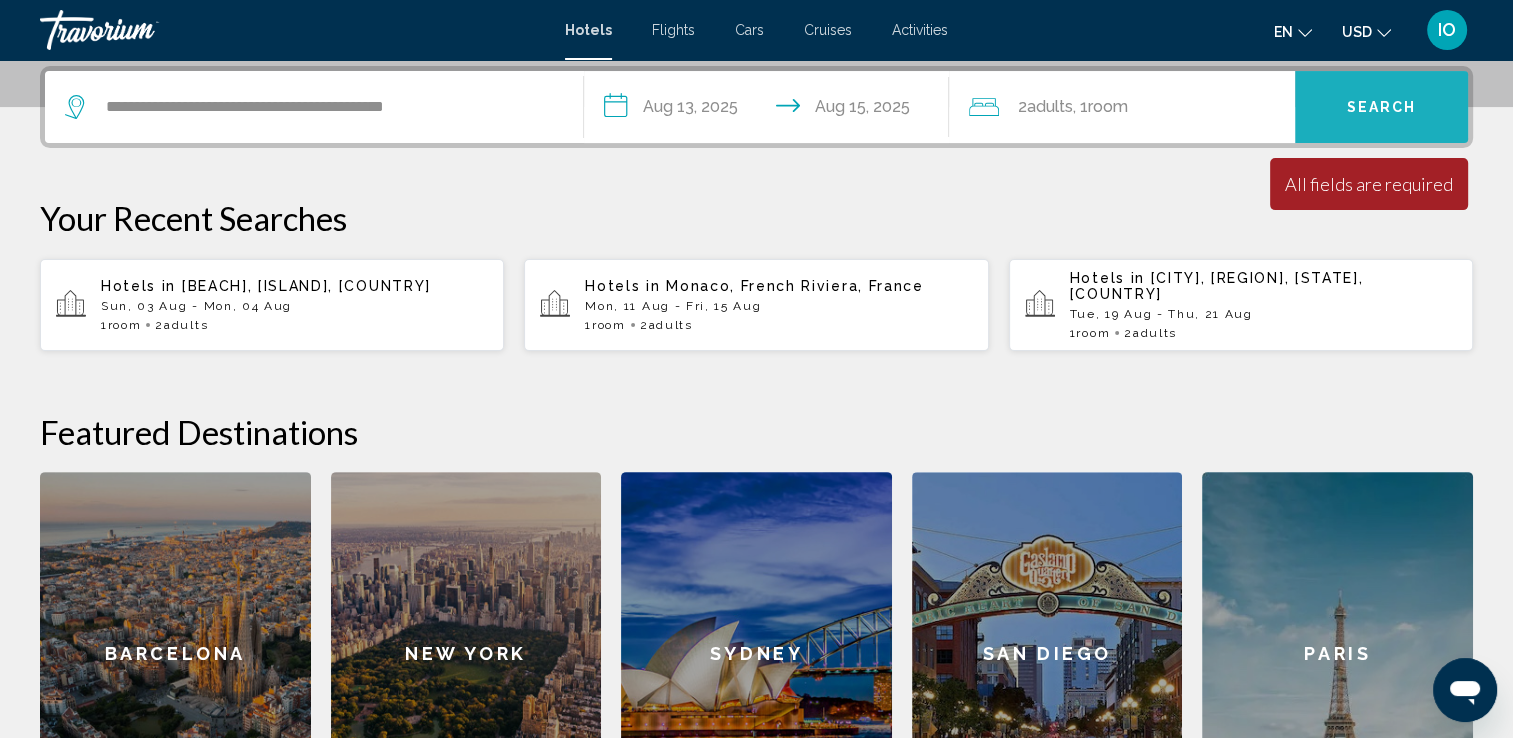 click on "Search" at bounding box center (1382, 108) 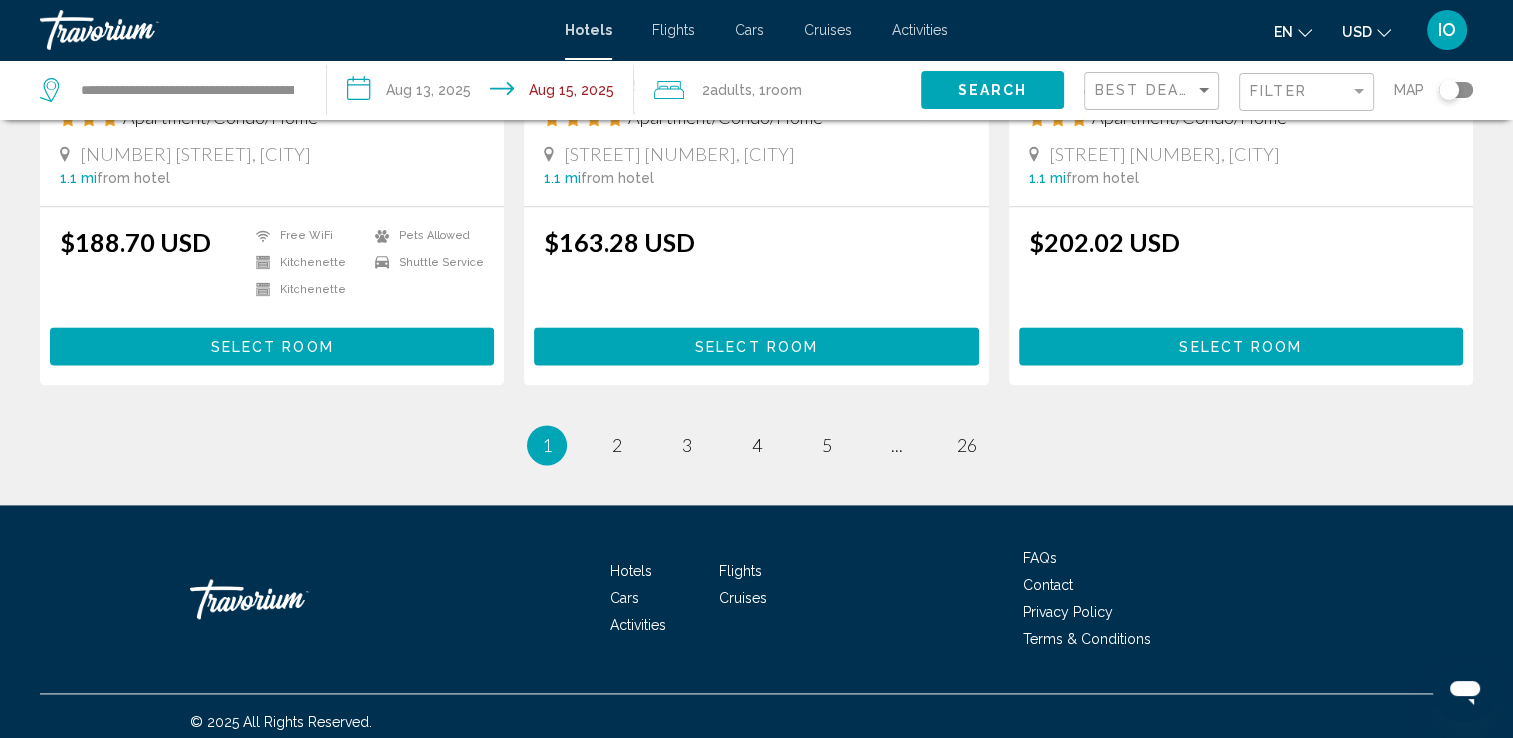 scroll, scrollTop: 2608, scrollLeft: 0, axis: vertical 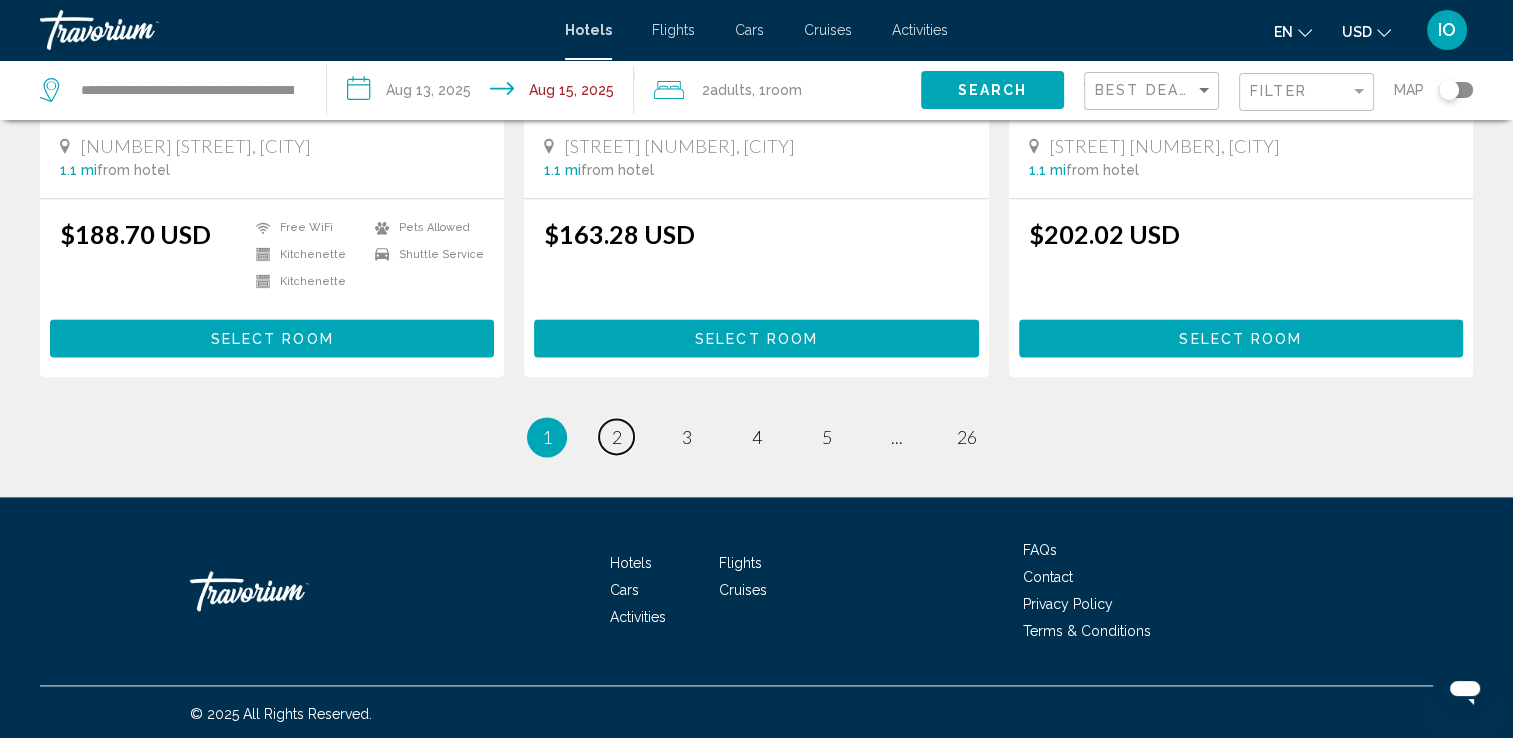 click on "2" at bounding box center (617, 437) 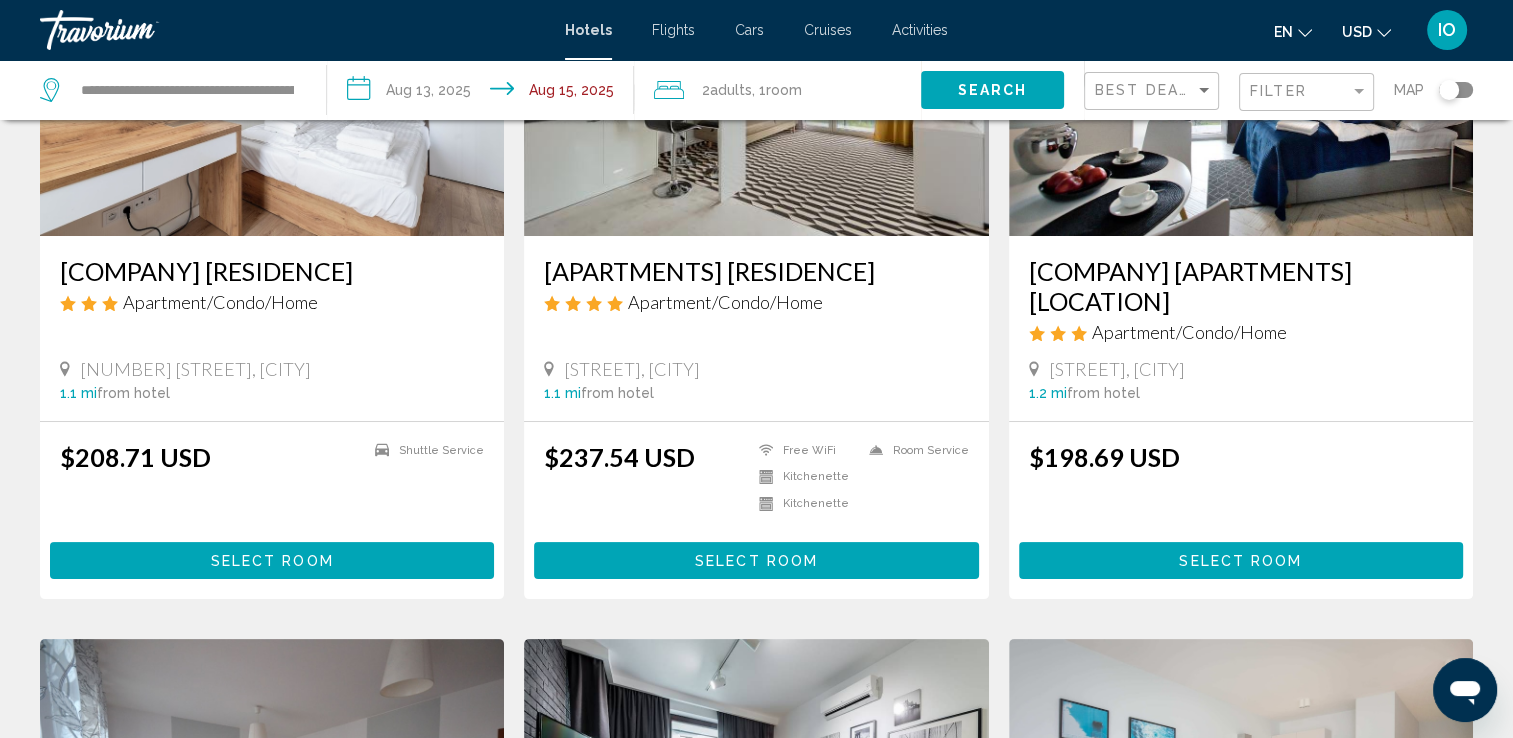 scroll, scrollTop: 300, scrollLeft: 0, axis: vertical 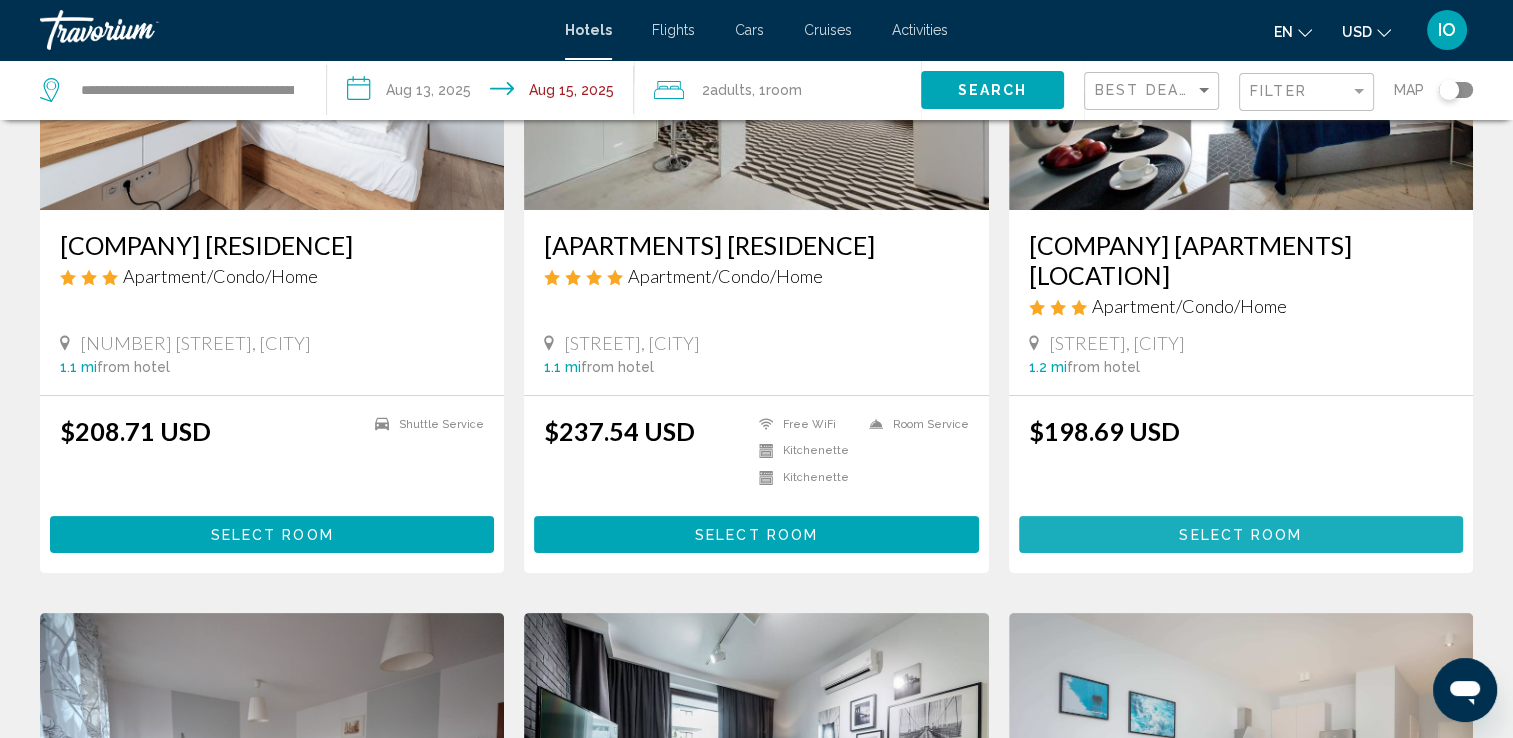 click on "Select Room" at bounding box center [1240, 535] 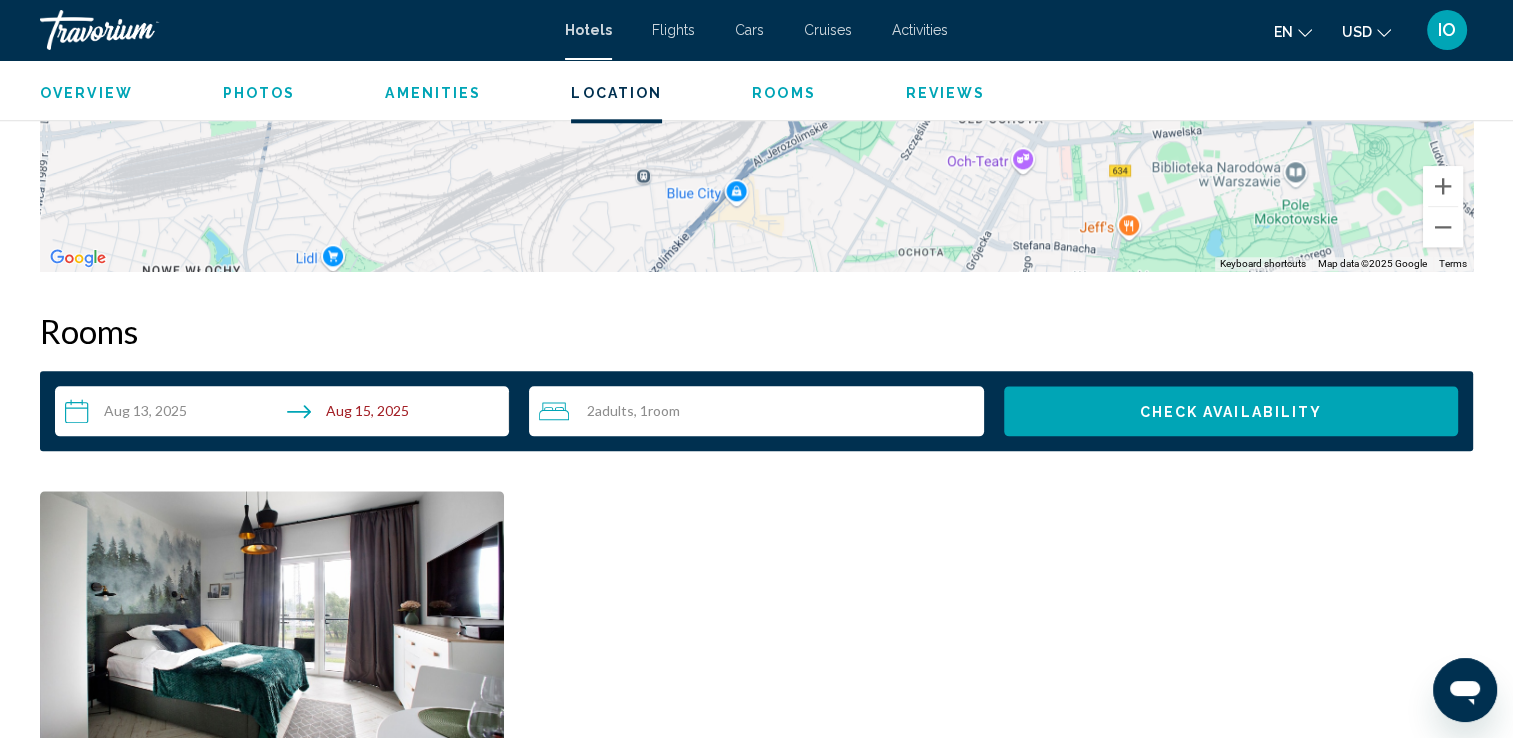 scroll, scrollTop: 2200, scrollLeft: 0, axis: vertical 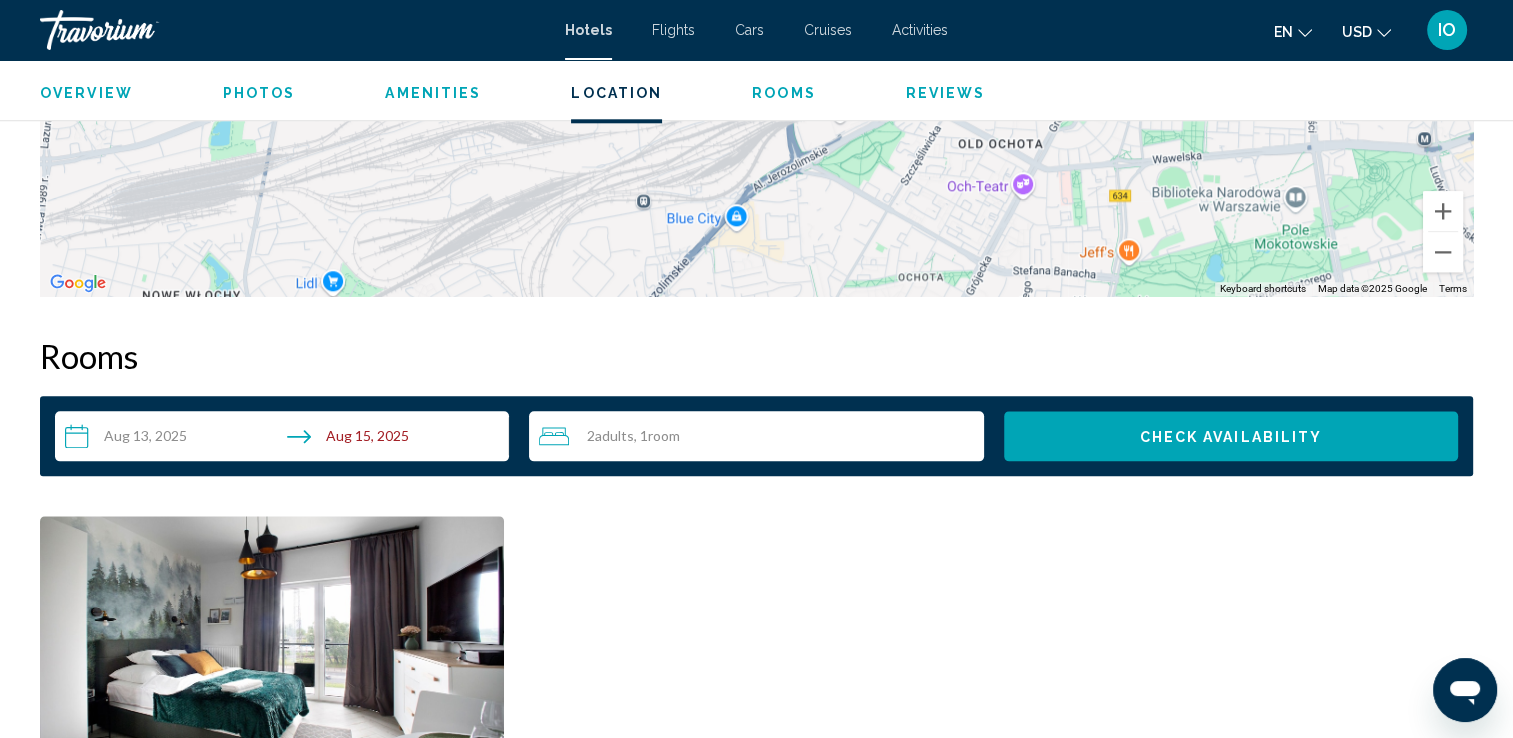 click on "**********" at bounding box center (286, 439) 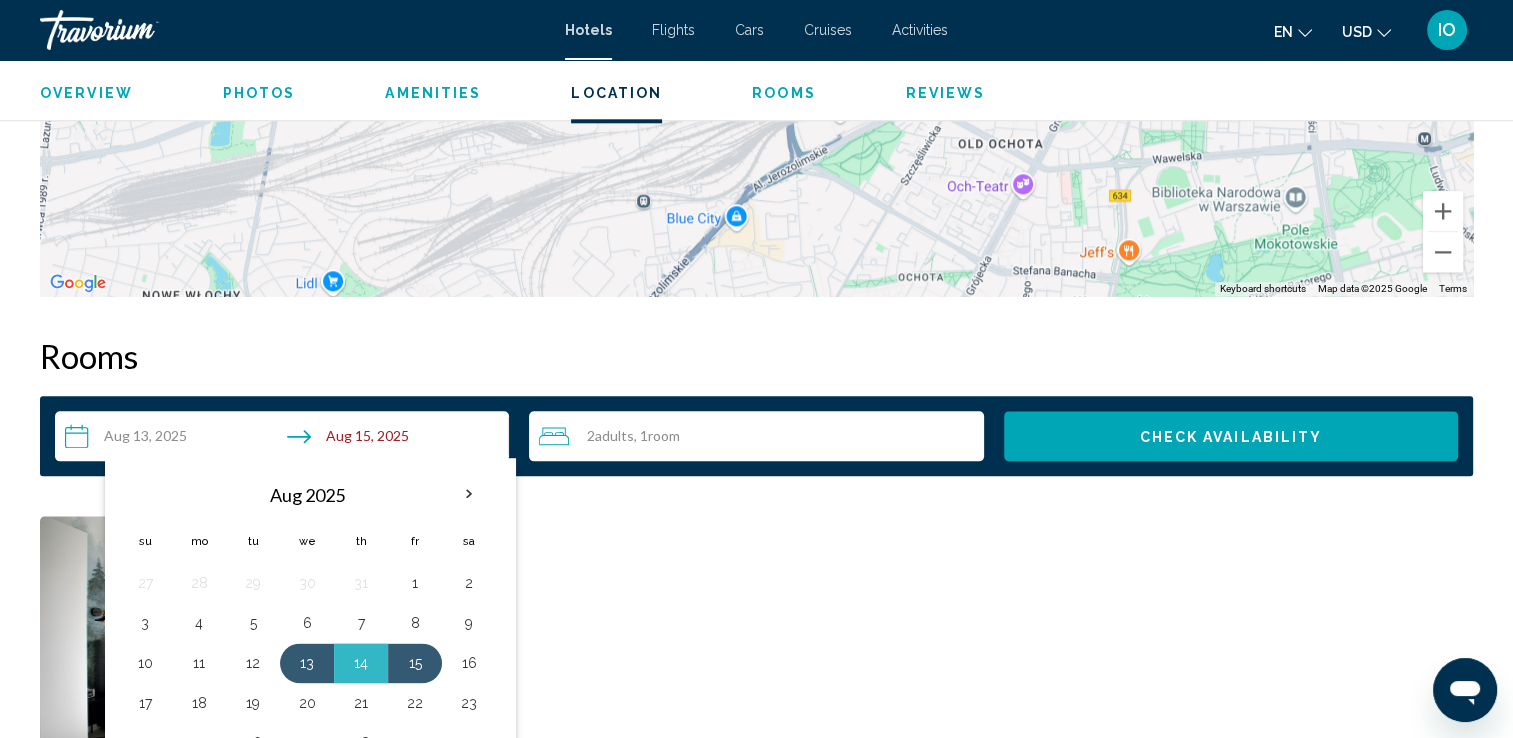 click on "Business Studio
Accommodation Only Additional Room Details Bed types are based on availability at check-in, and are not guaranteed.
Refundable
Non-refundable
Non-refundable     Retail  $0.00  when you redeem    Member  $198.69 USD  Taxes included
Total Due at Hotel : $32.01 USD  You earn  596  Points  More rates Book now No longer available" at bounding box center (756, 843) 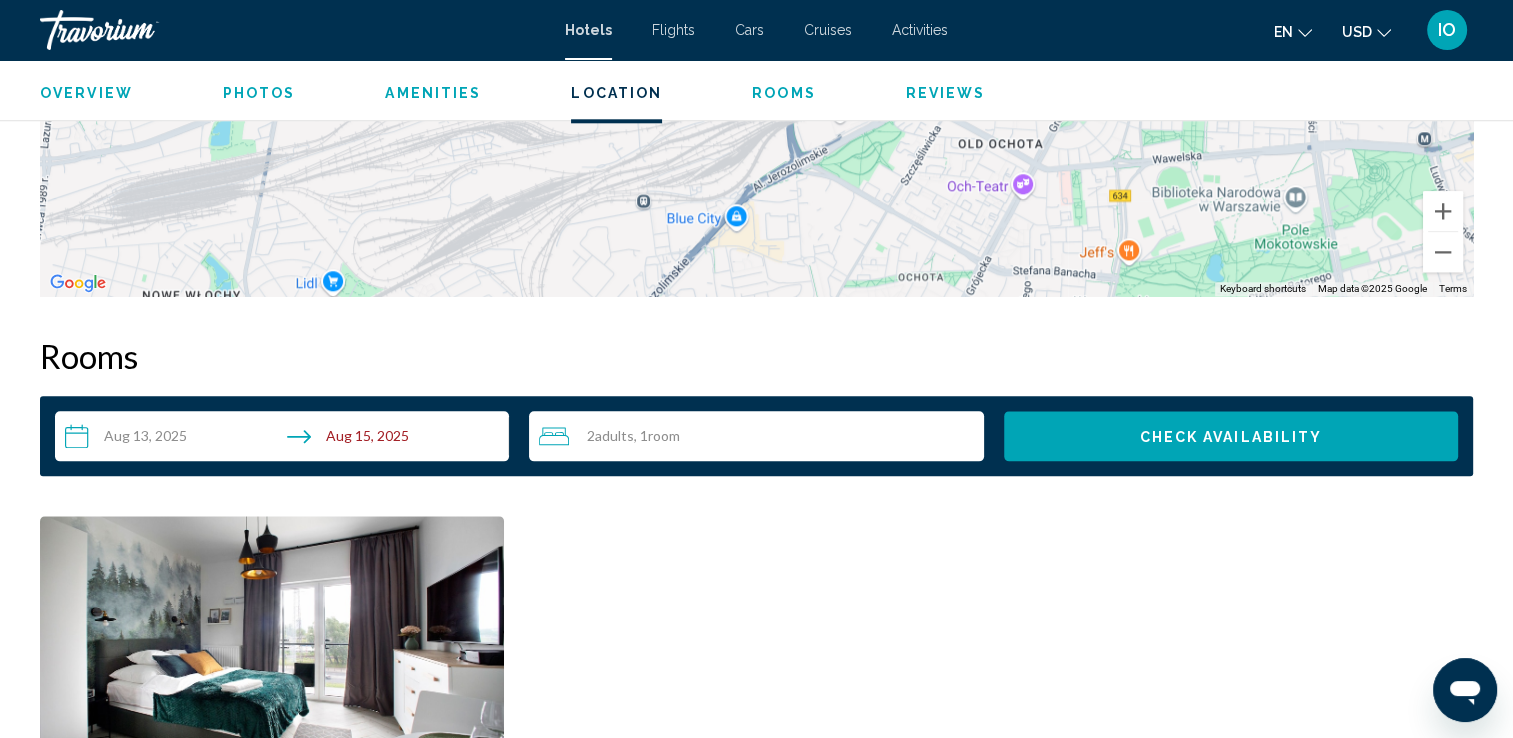 click on "**********" at bounding box center [286, 439] 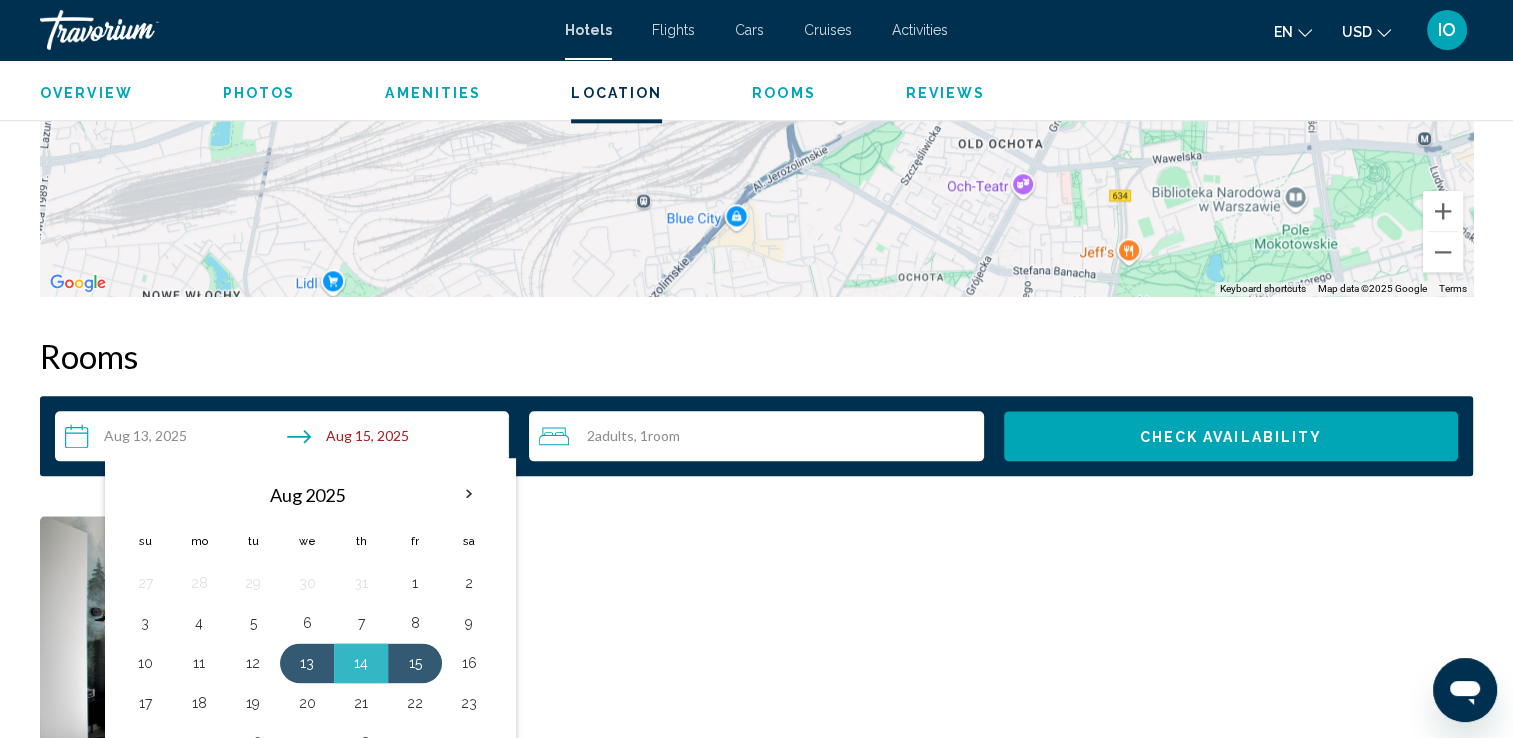 click on "14" at bounding box center [361, 663] 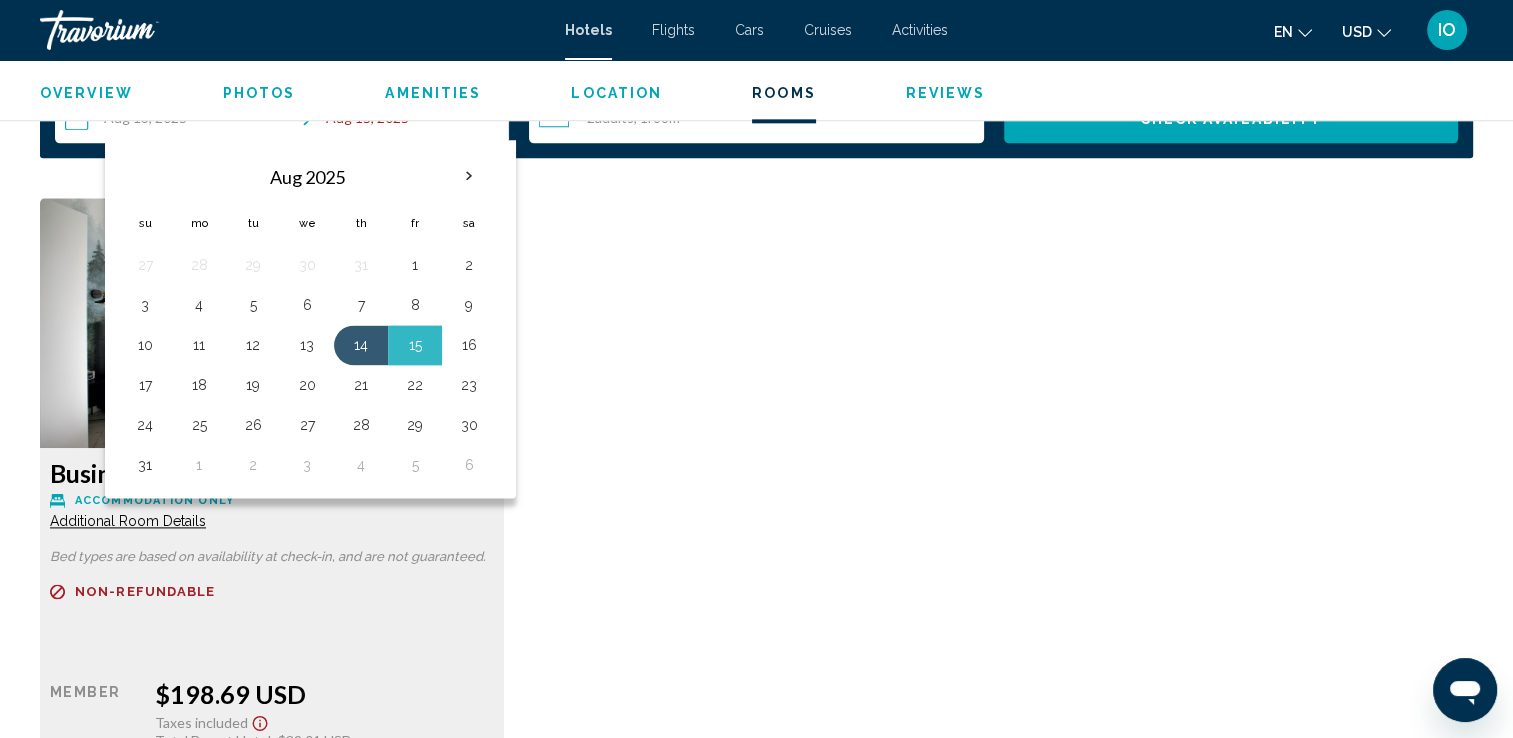 scroll, scrollTop: 2400, scrollLeft: 0, axis: vertical 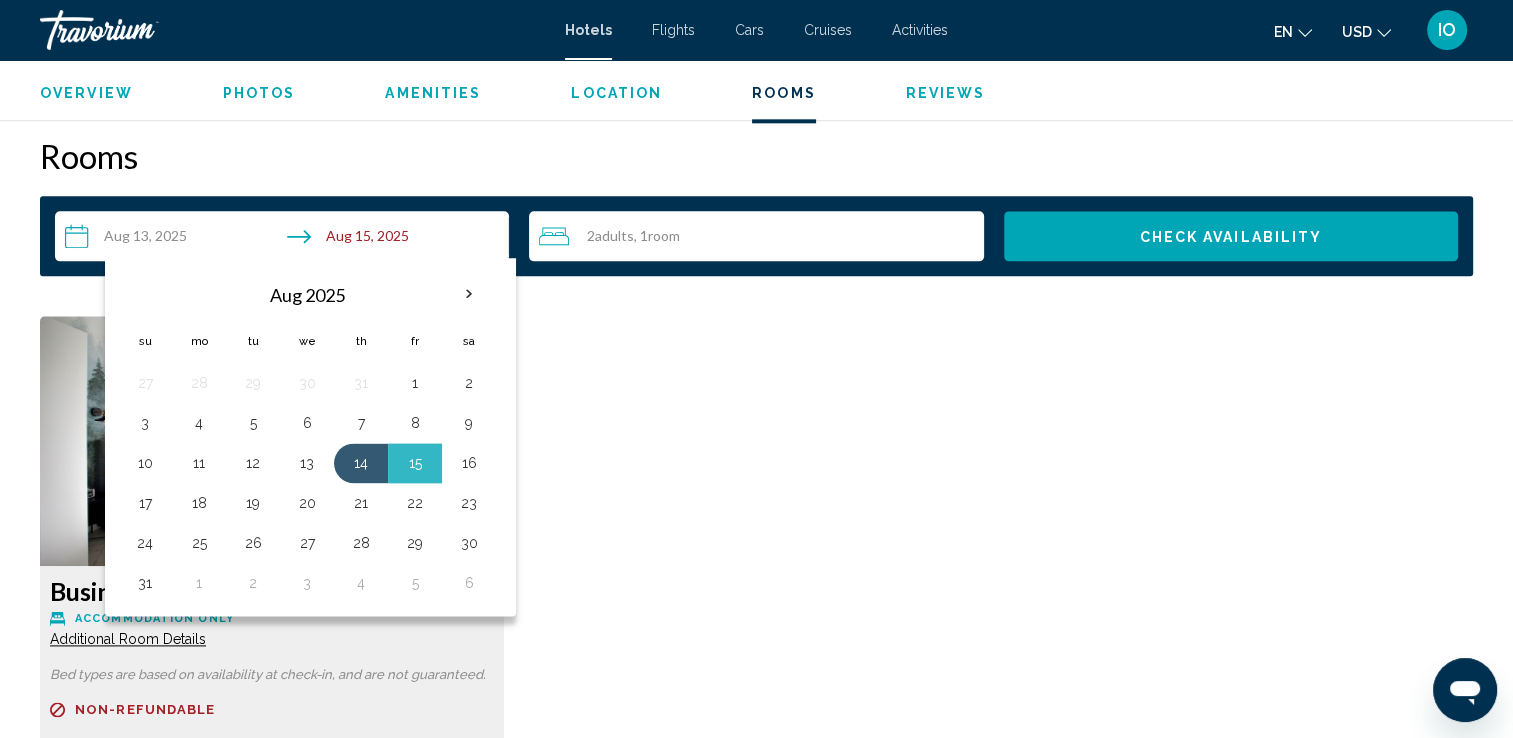 click on "Check Availability" at bounding box center (1230, 235) 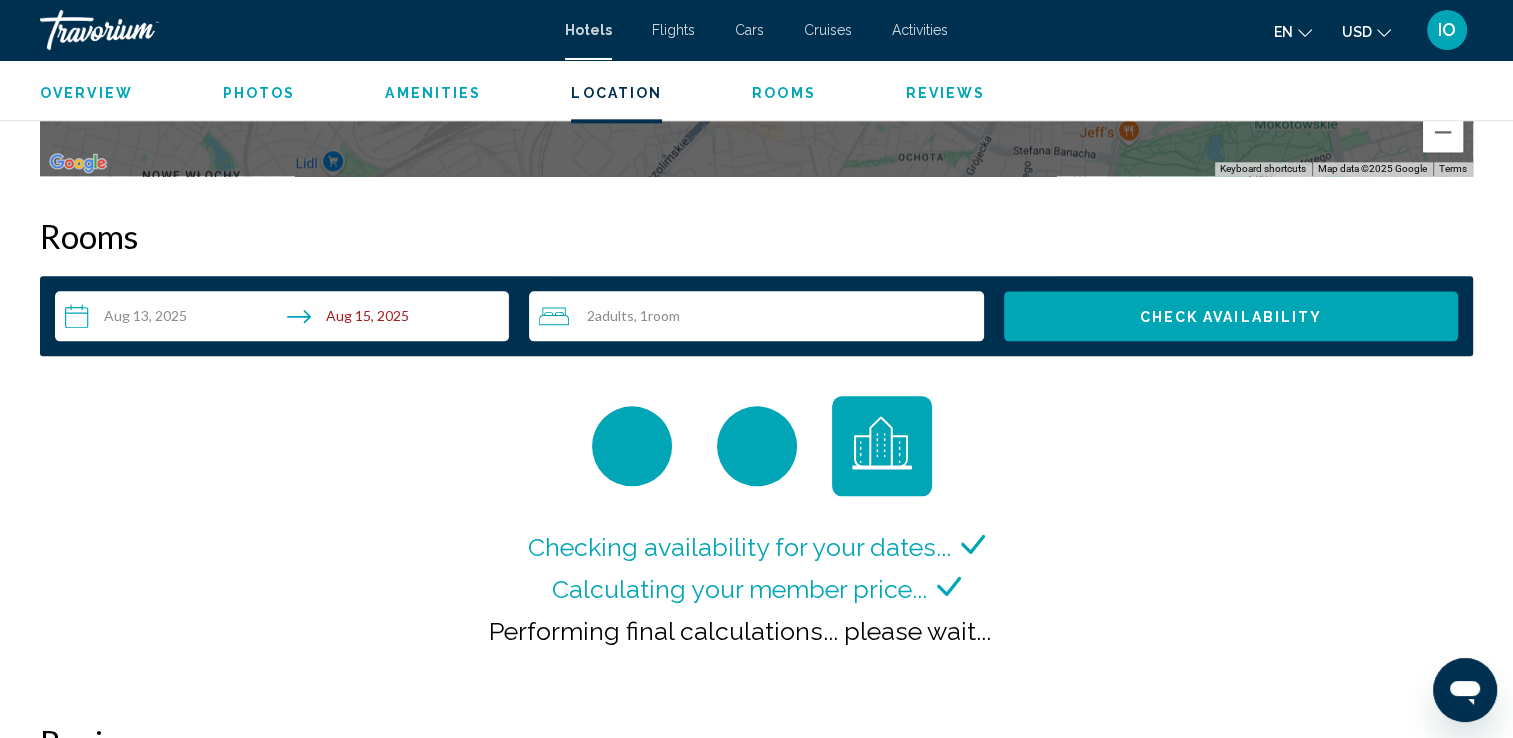 scroll, scrollTop: 2328, scrollLeft: 0, axis: vertical 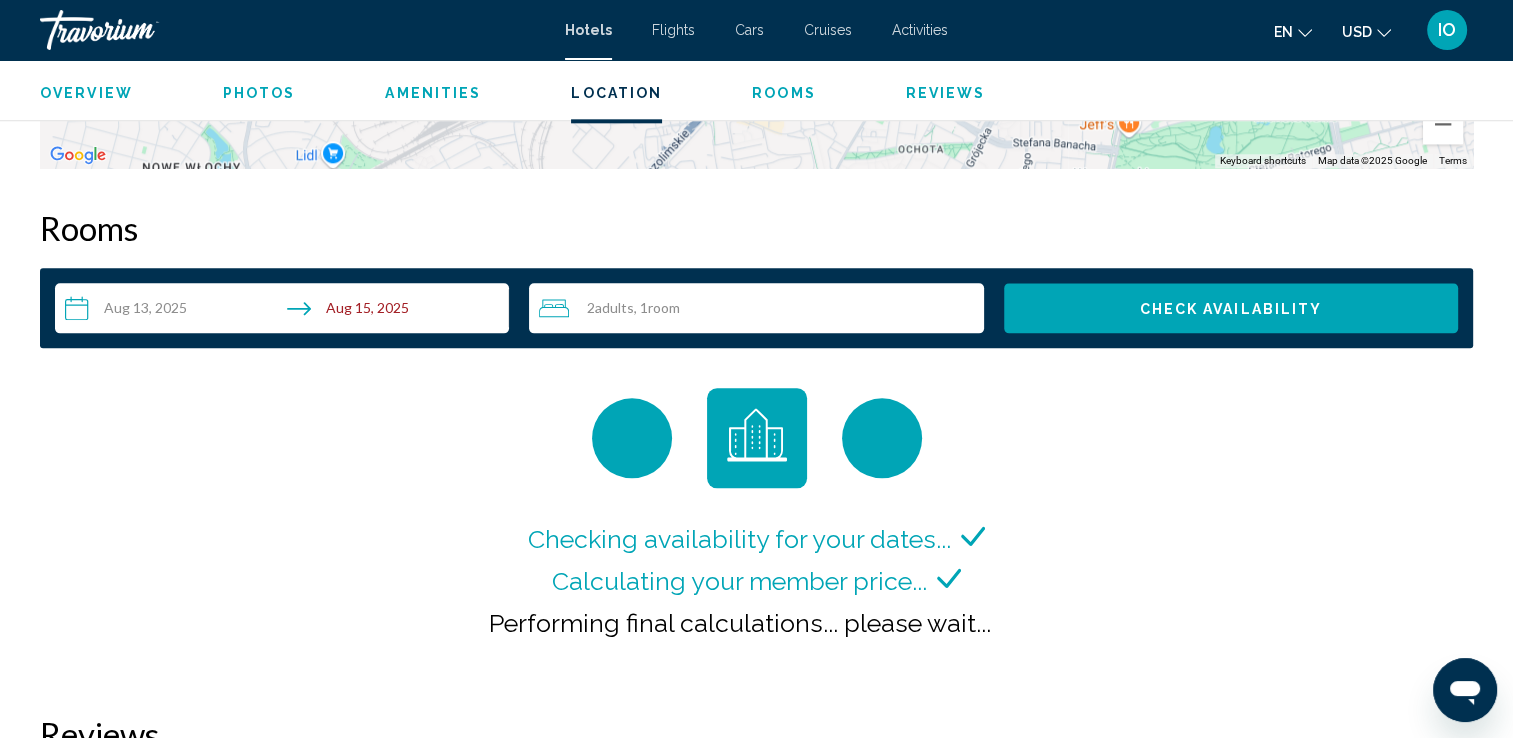click on "Check Availability" at bounding box center (1231, 308) 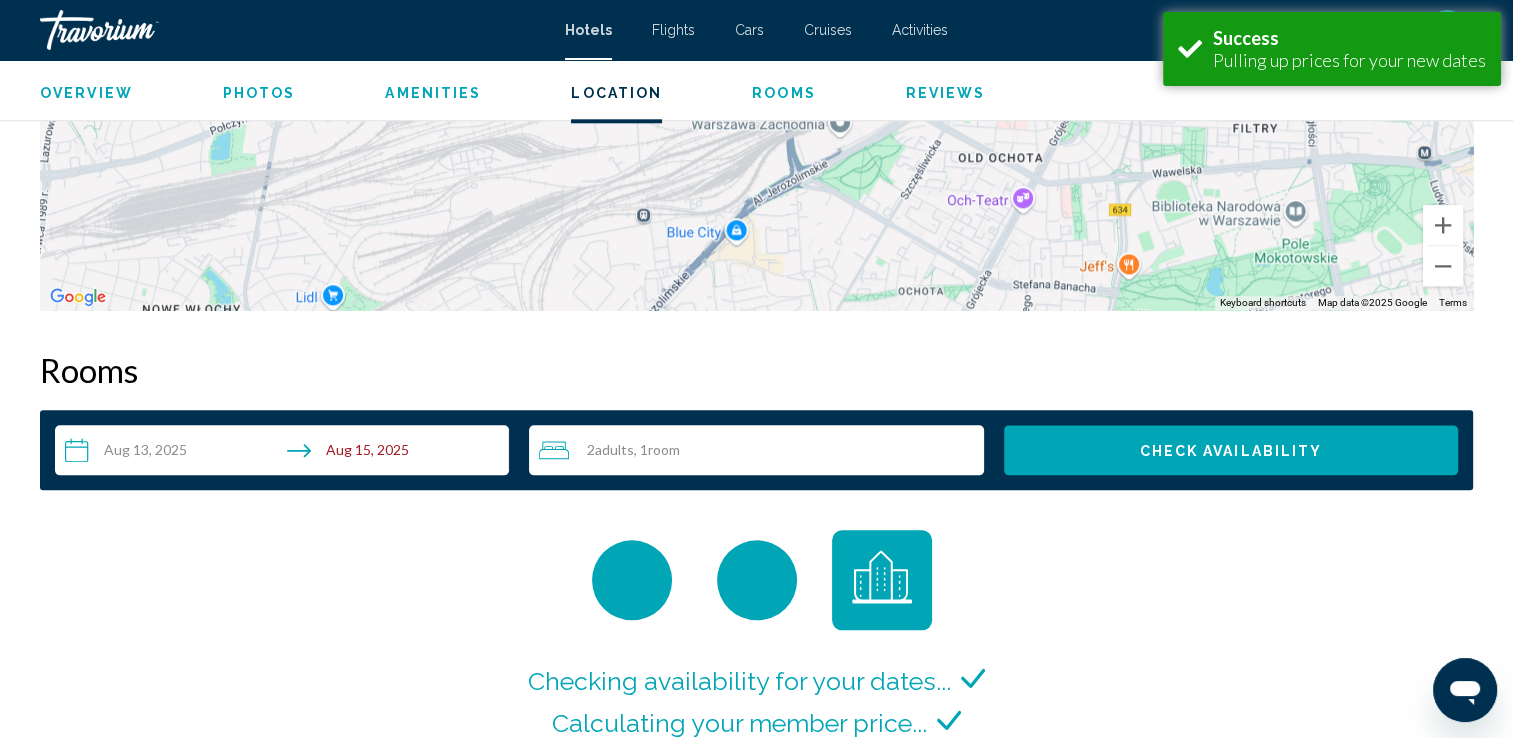 scroll, scrollTop: 2415, scrollLeft: 0, axis: vertical 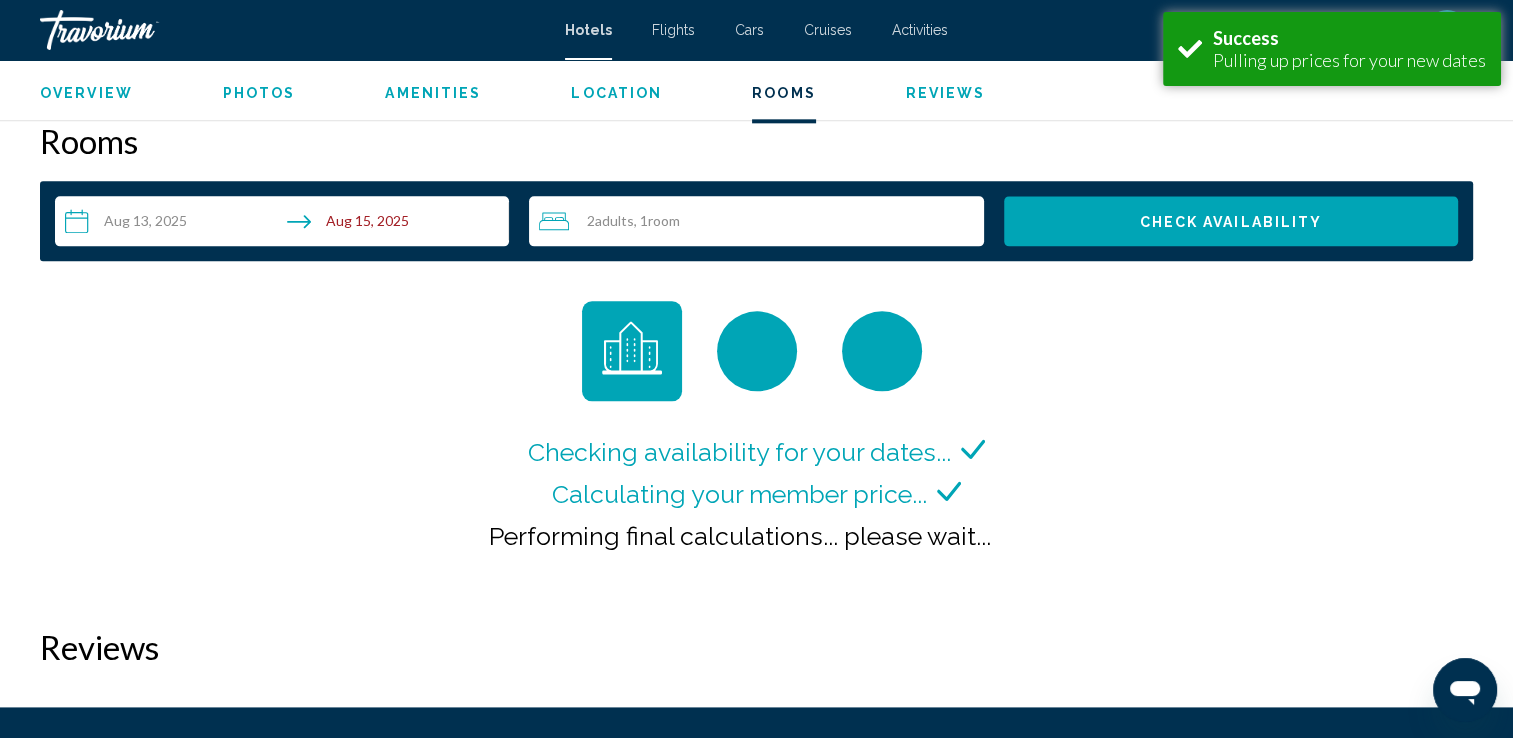 click on "**********" at bounding box center (286, 224) 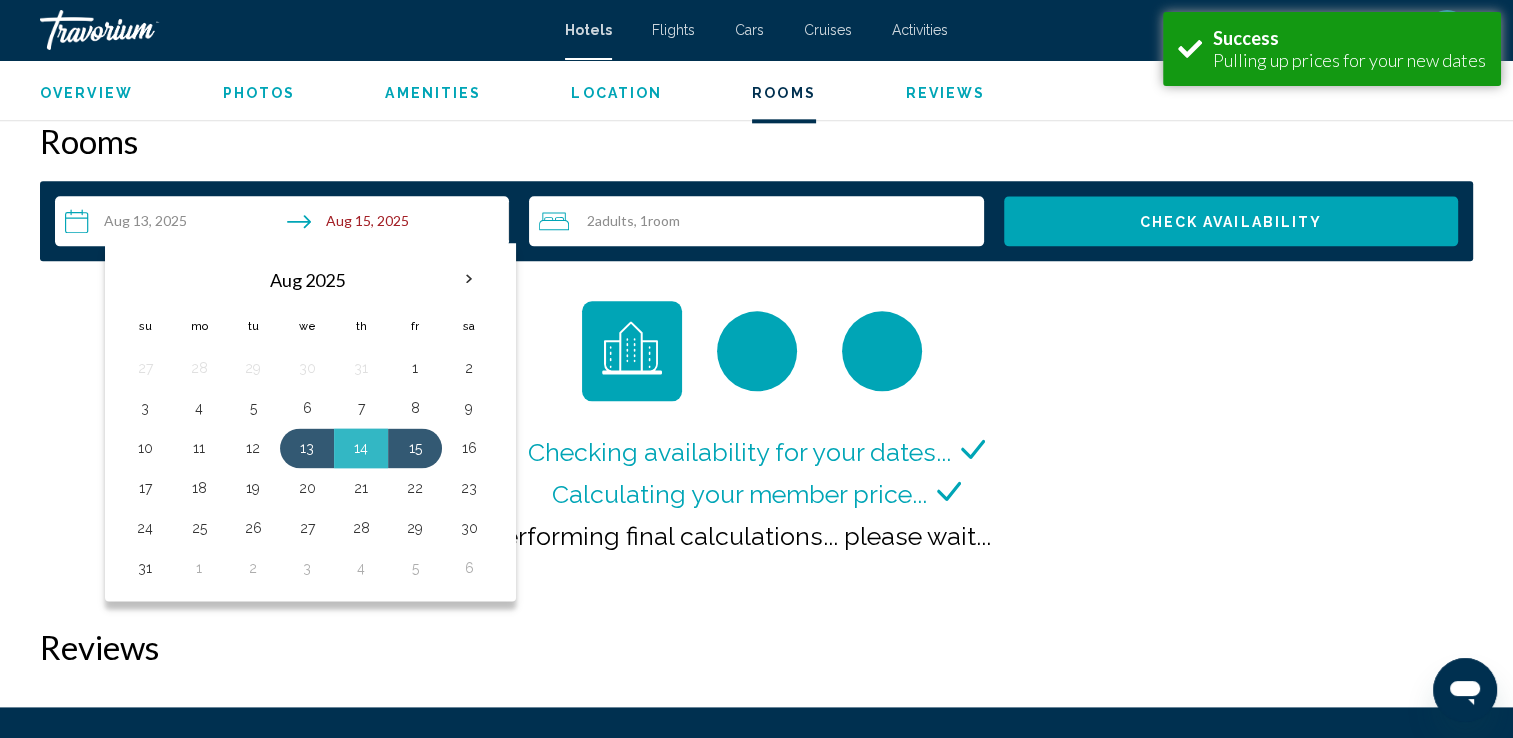 click on "Rooms" at bounding box center [756, 141] 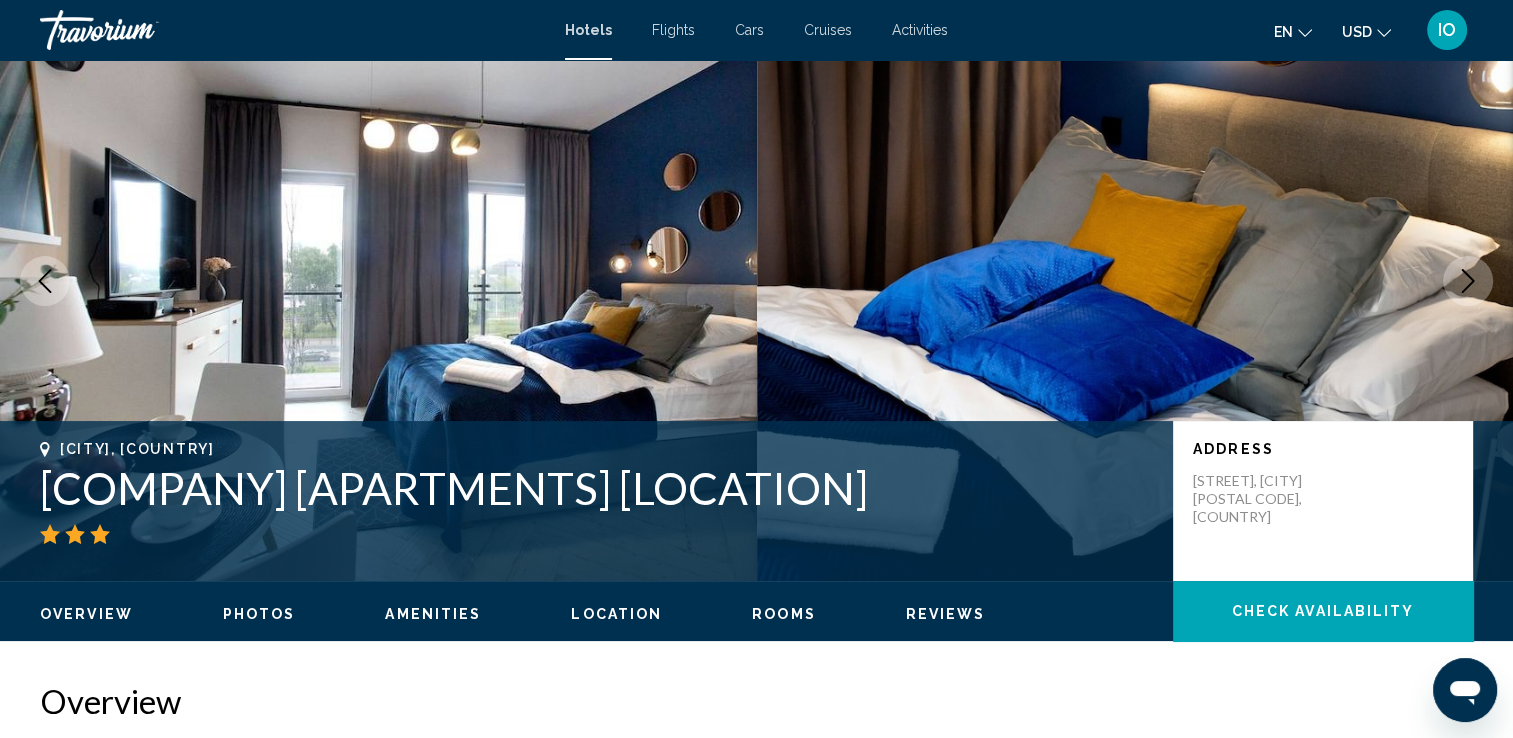 scroll, scrollTop: 0, scrollLeft: 0, axis: both 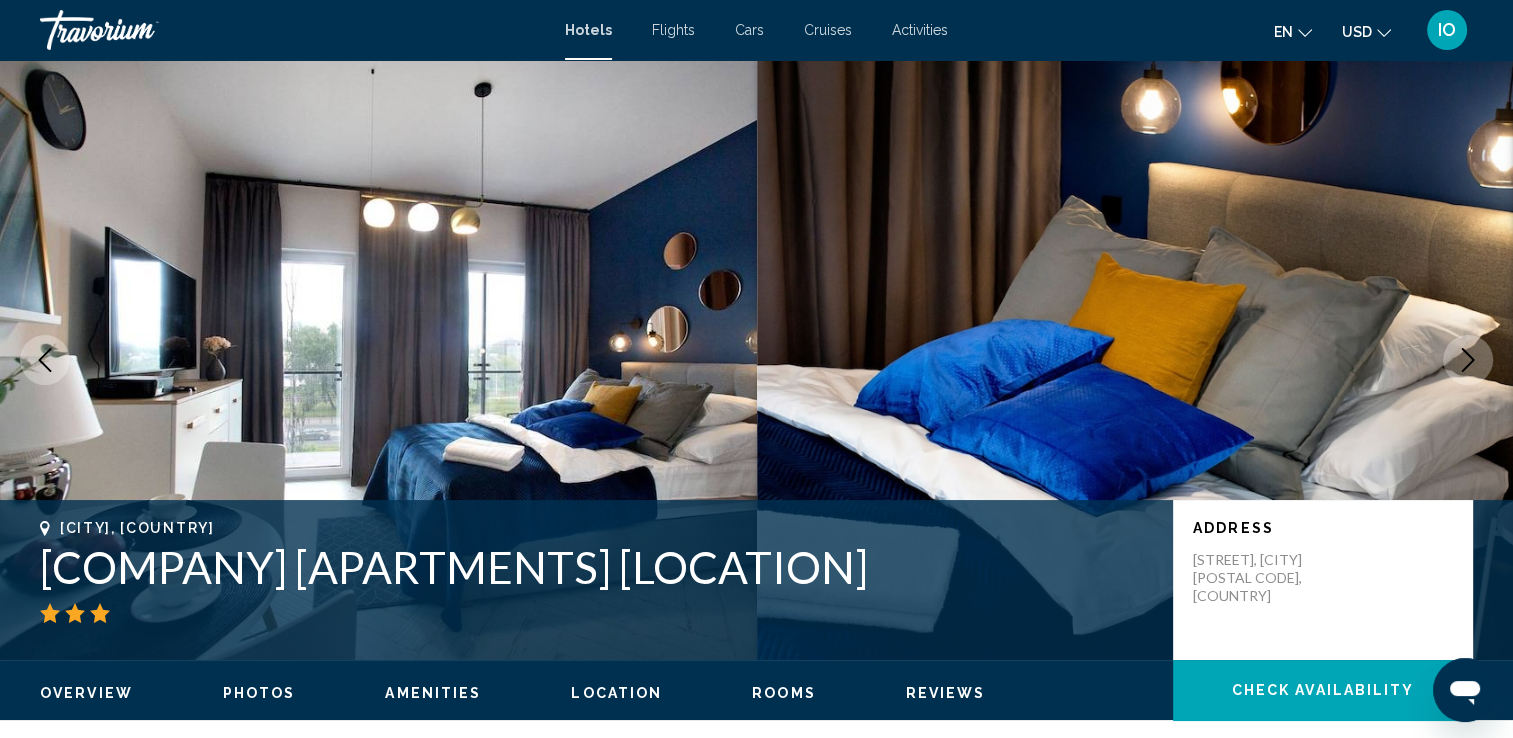click on "Hotels Flights Cars Cruises Activities Hotels Flights Cars Cruises Activities en
English Español Français Italiano Português русский USD
USD ($) MXN (Mex$) CAD (Can$) GBP (£) EUR (€) AUD (A$) NZD (NZ$) CNY (CN¥) IO Login" at bounding box center [756, 30] 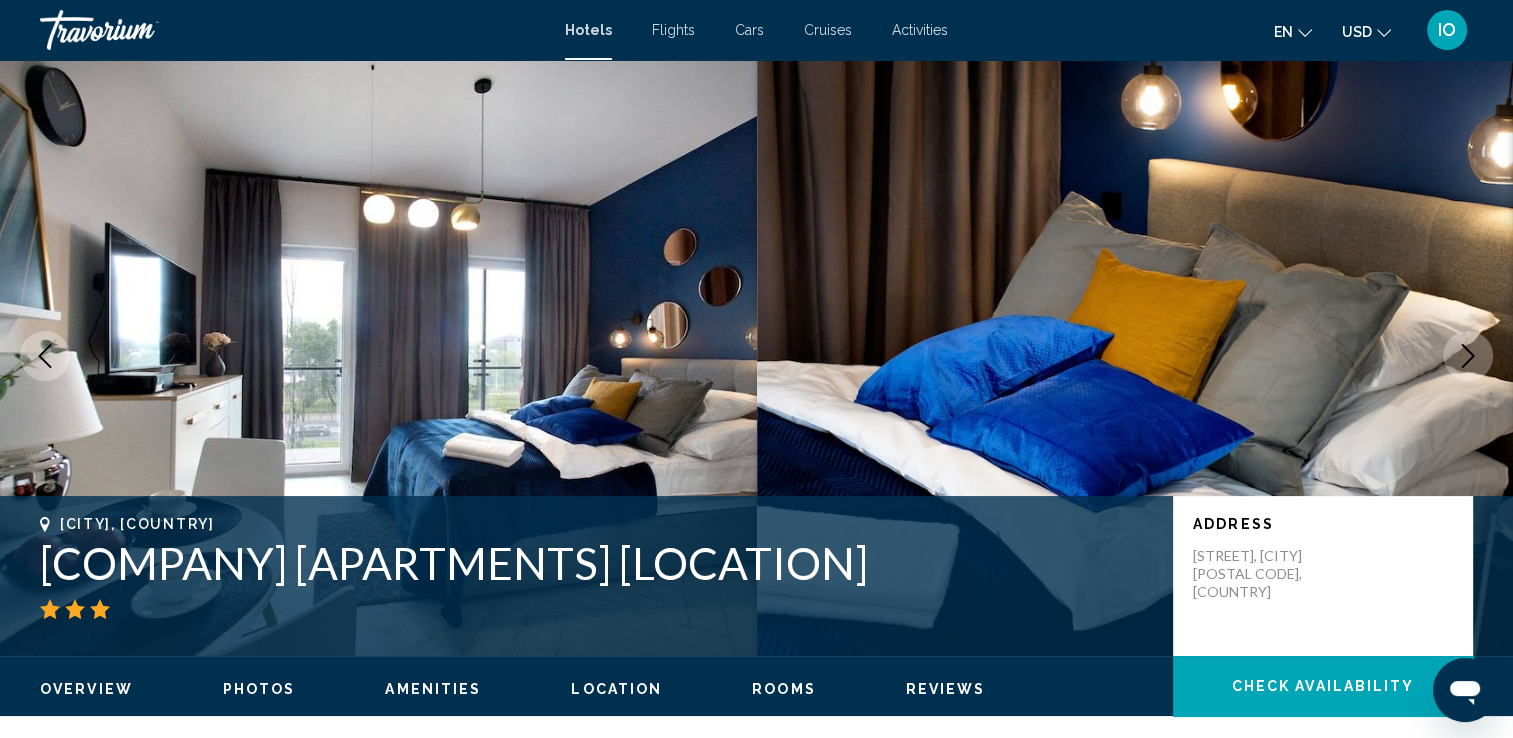scroll, scrollTop: 0, scrollLeft: 0, axis: both 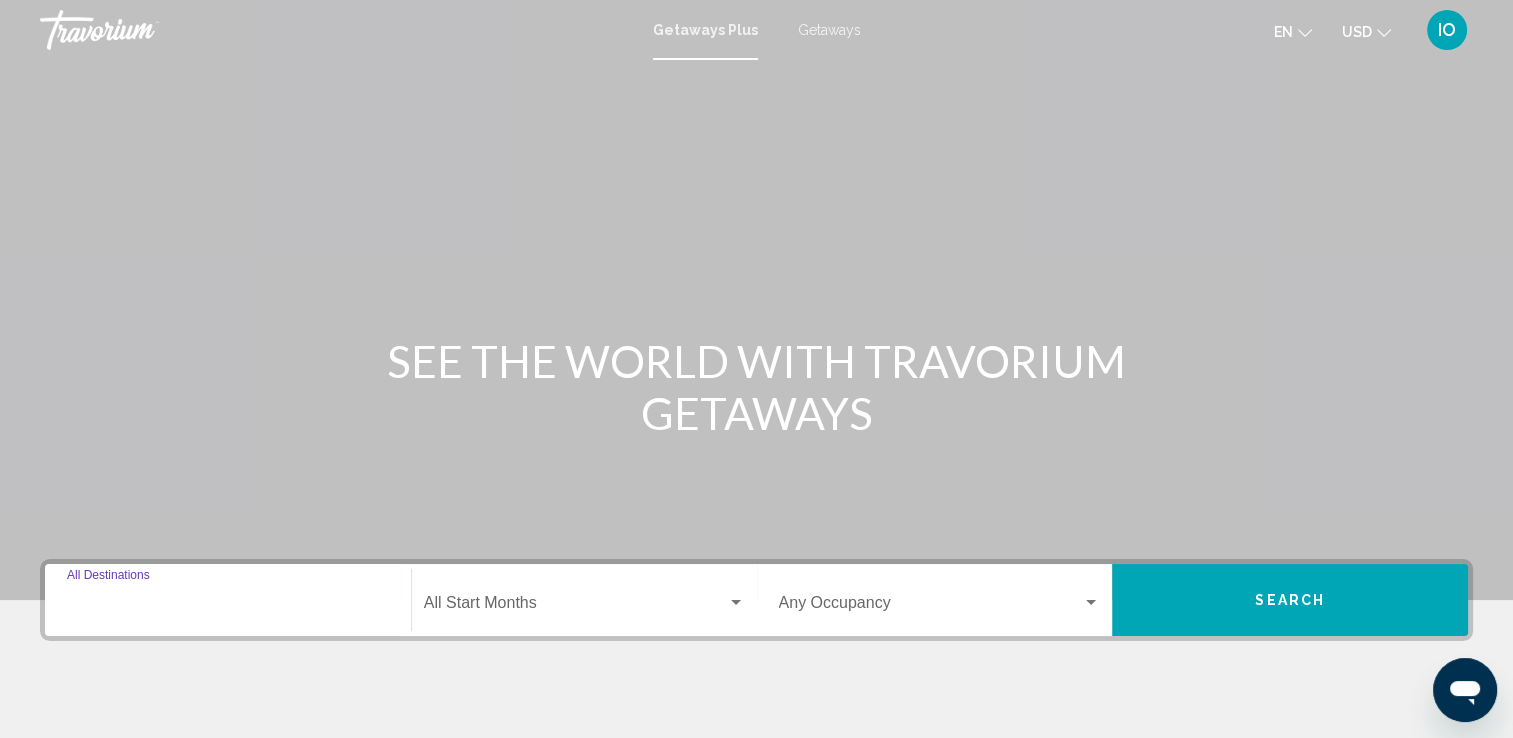 click on "Destination All Destinations" at bounding box center (228, 607) 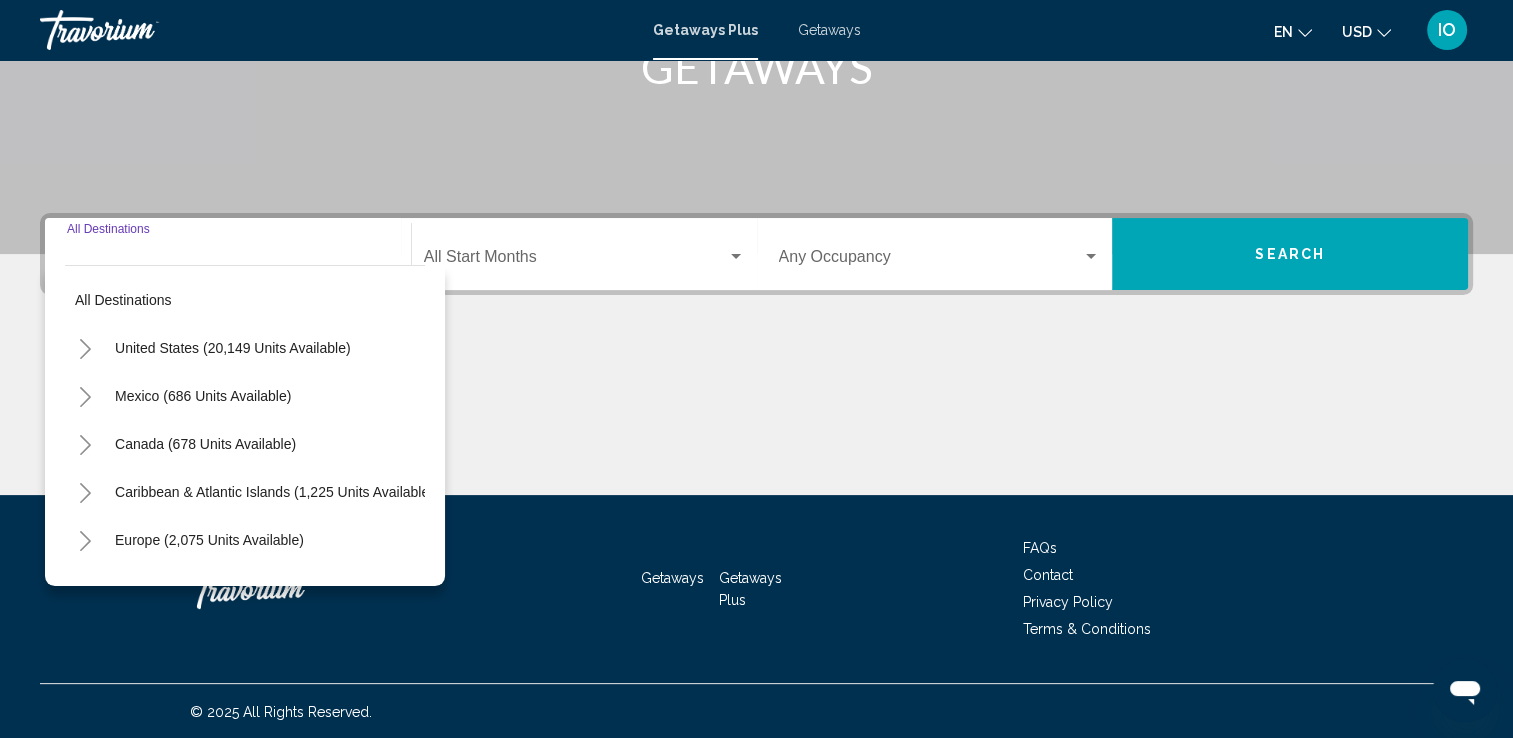 scroll, scrollTop: 347, scrollLeft: 0, axis: vertical 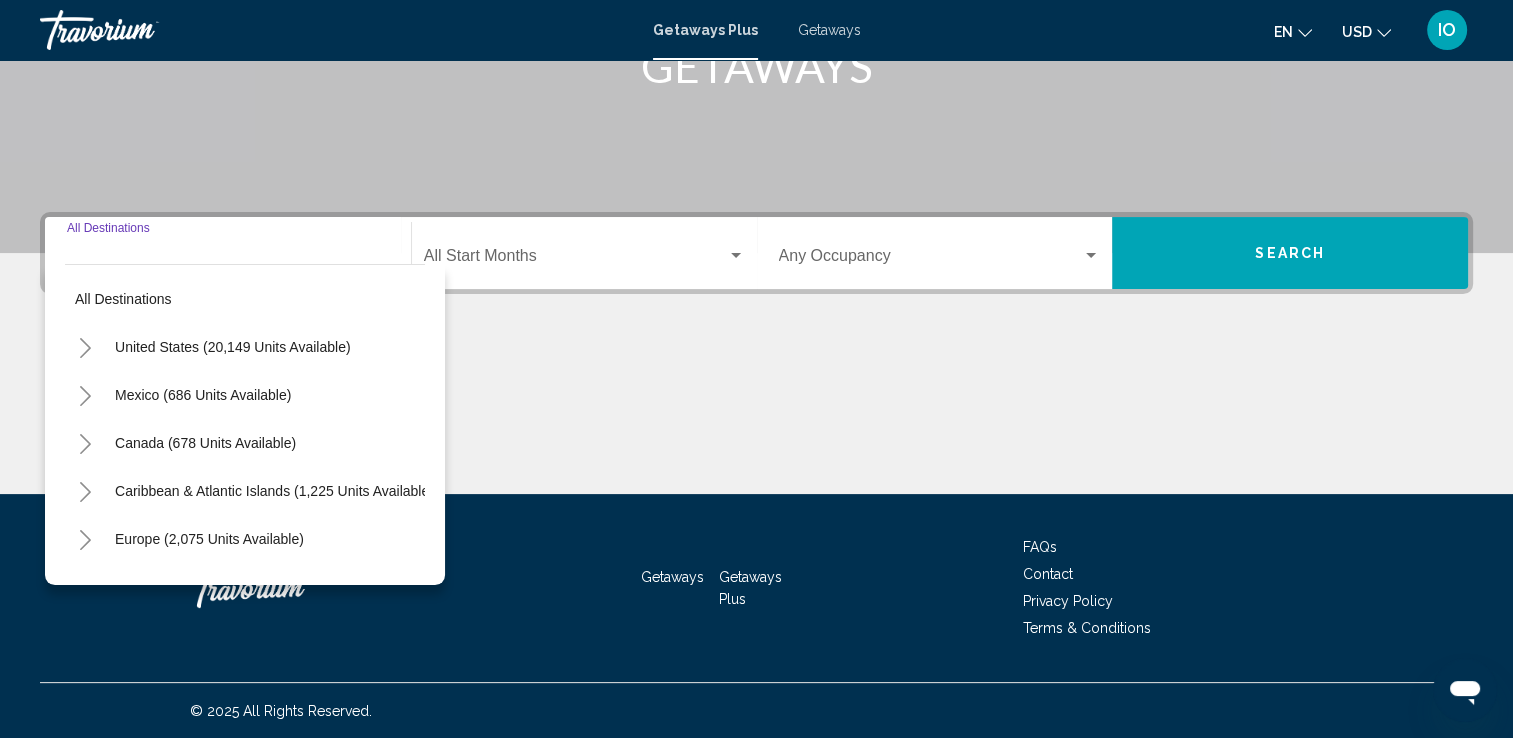 click on "Mexico (686 units available)" at bounding box center [205, 443] 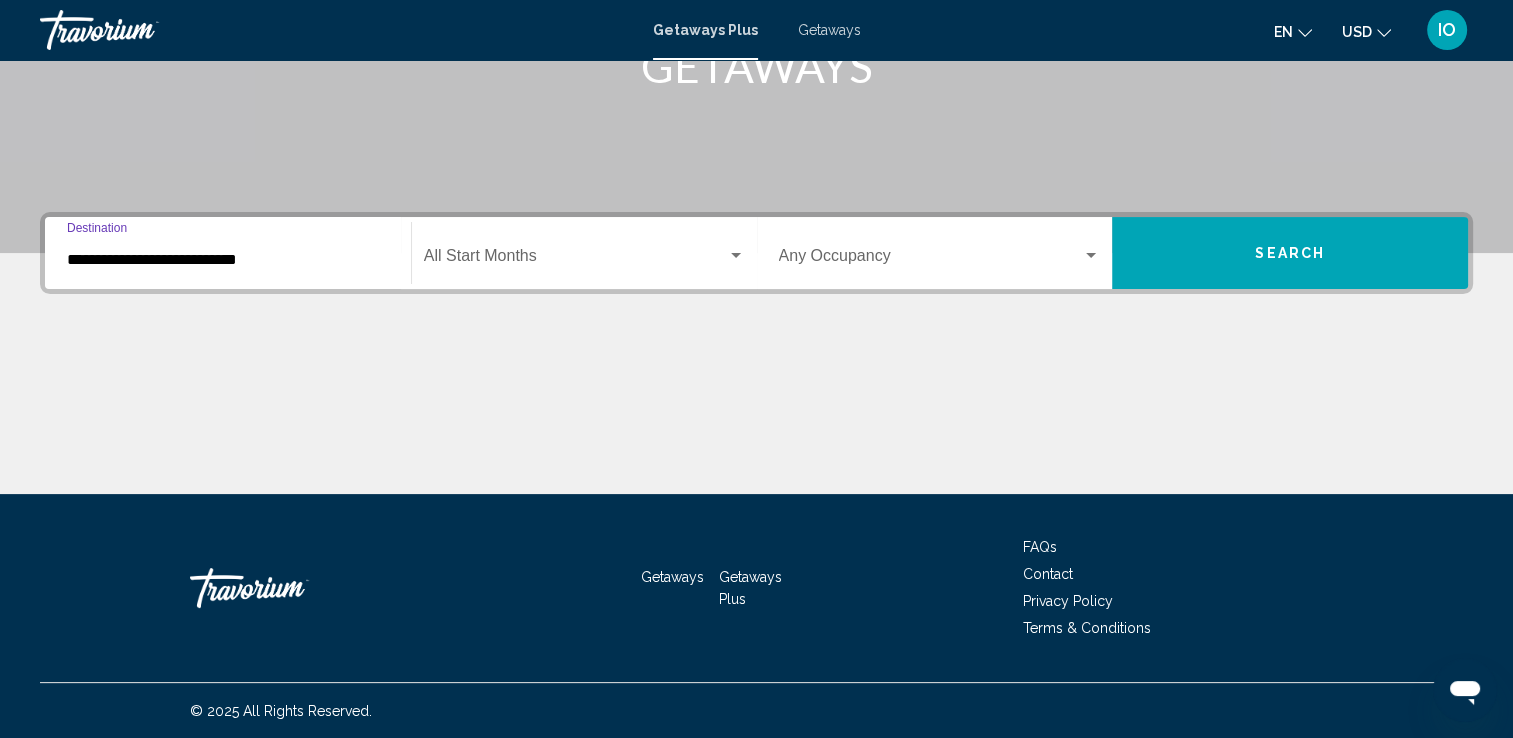 click on "Start Month All Start Months" 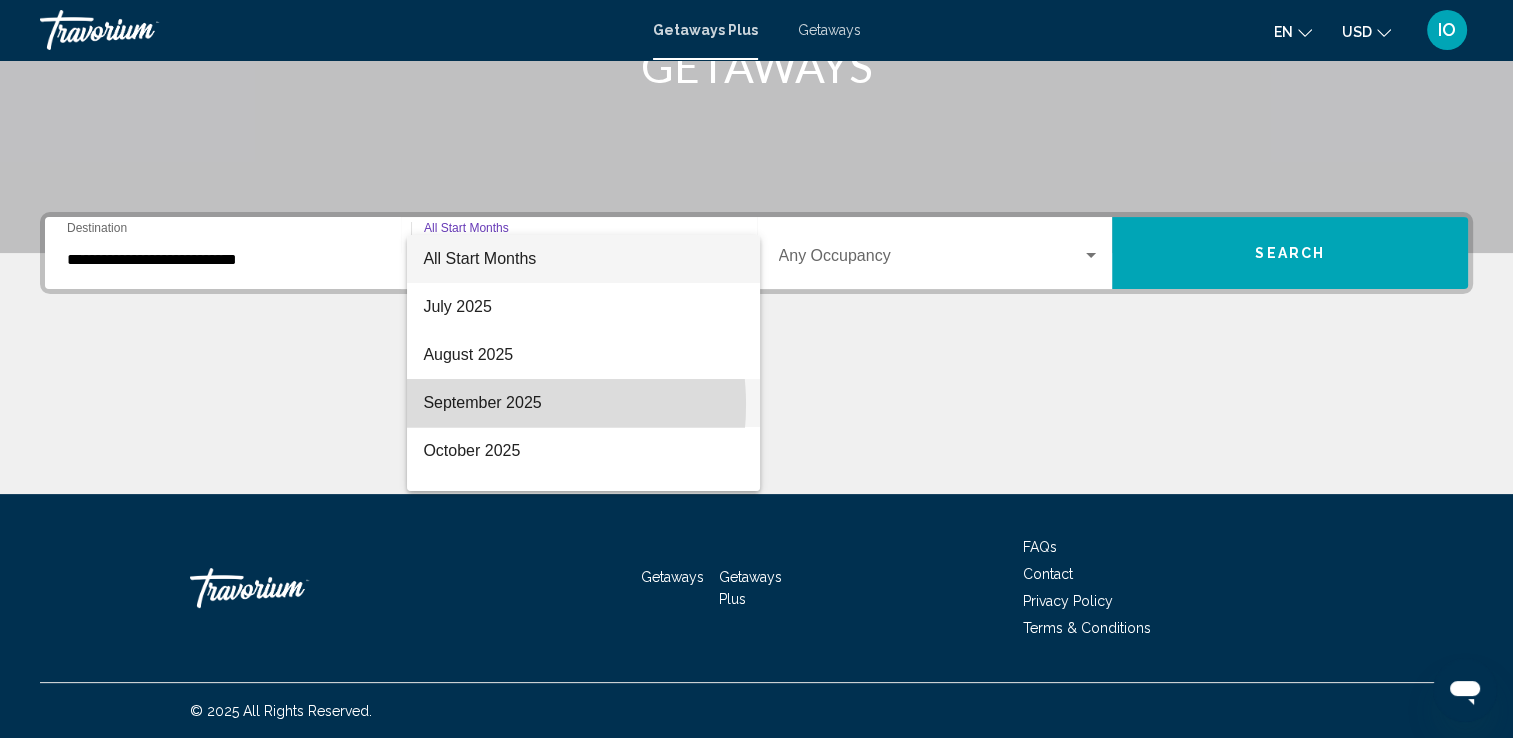 click on "September 2025" at bounding box center (583, 403) 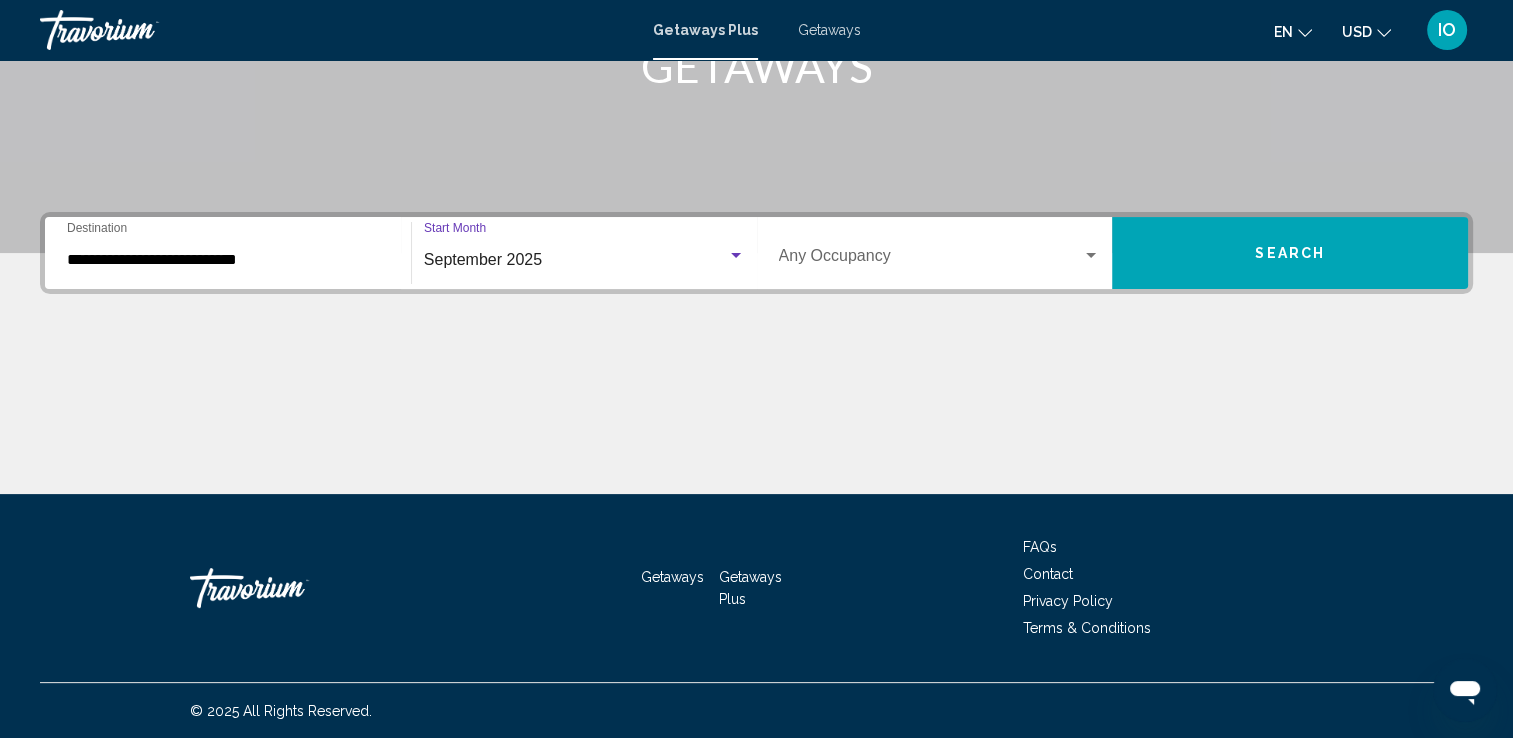 click at bounding box center (931, 260) 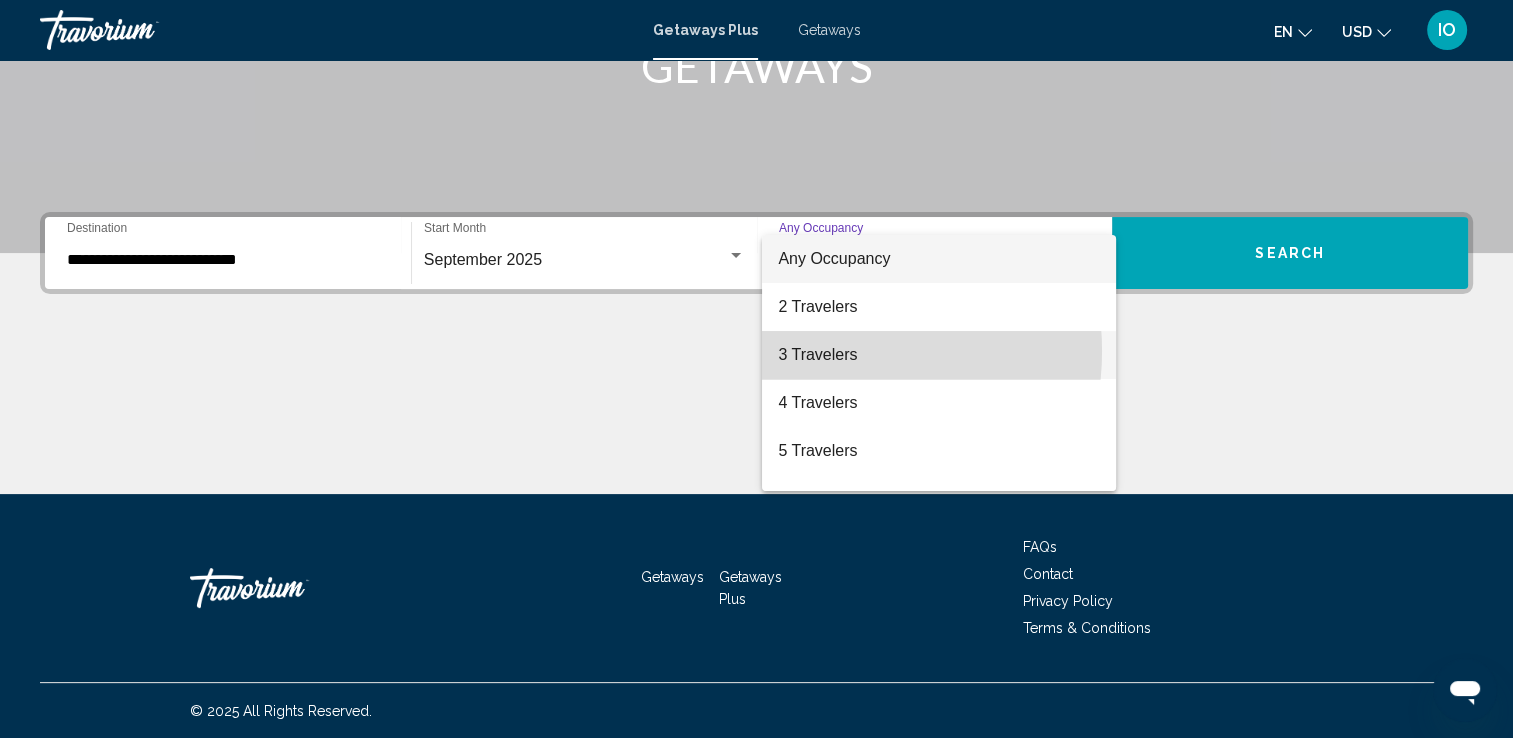 click on "3 Travelers" at bounding box center [939, 355] 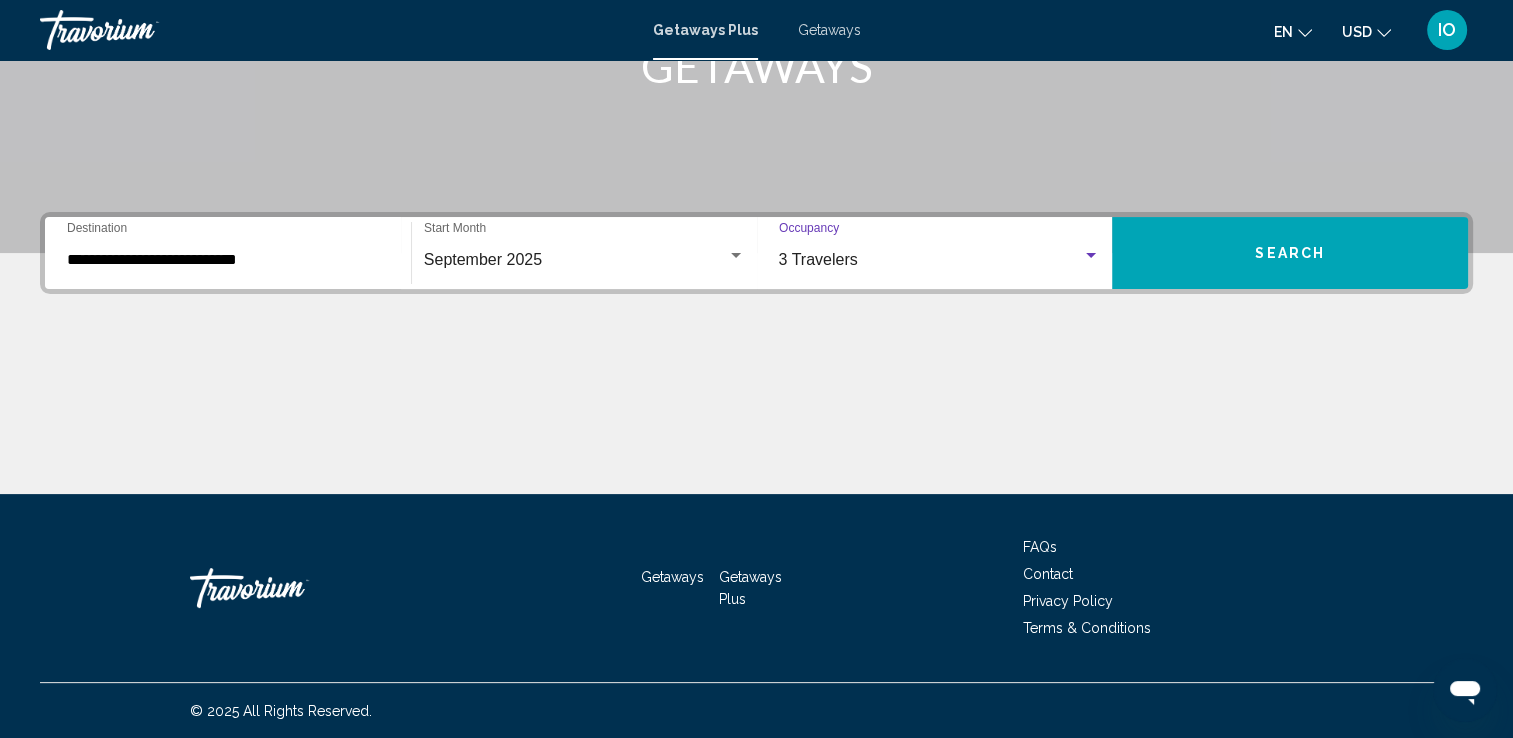 click on "Search" at bounding box center [1290, 254] 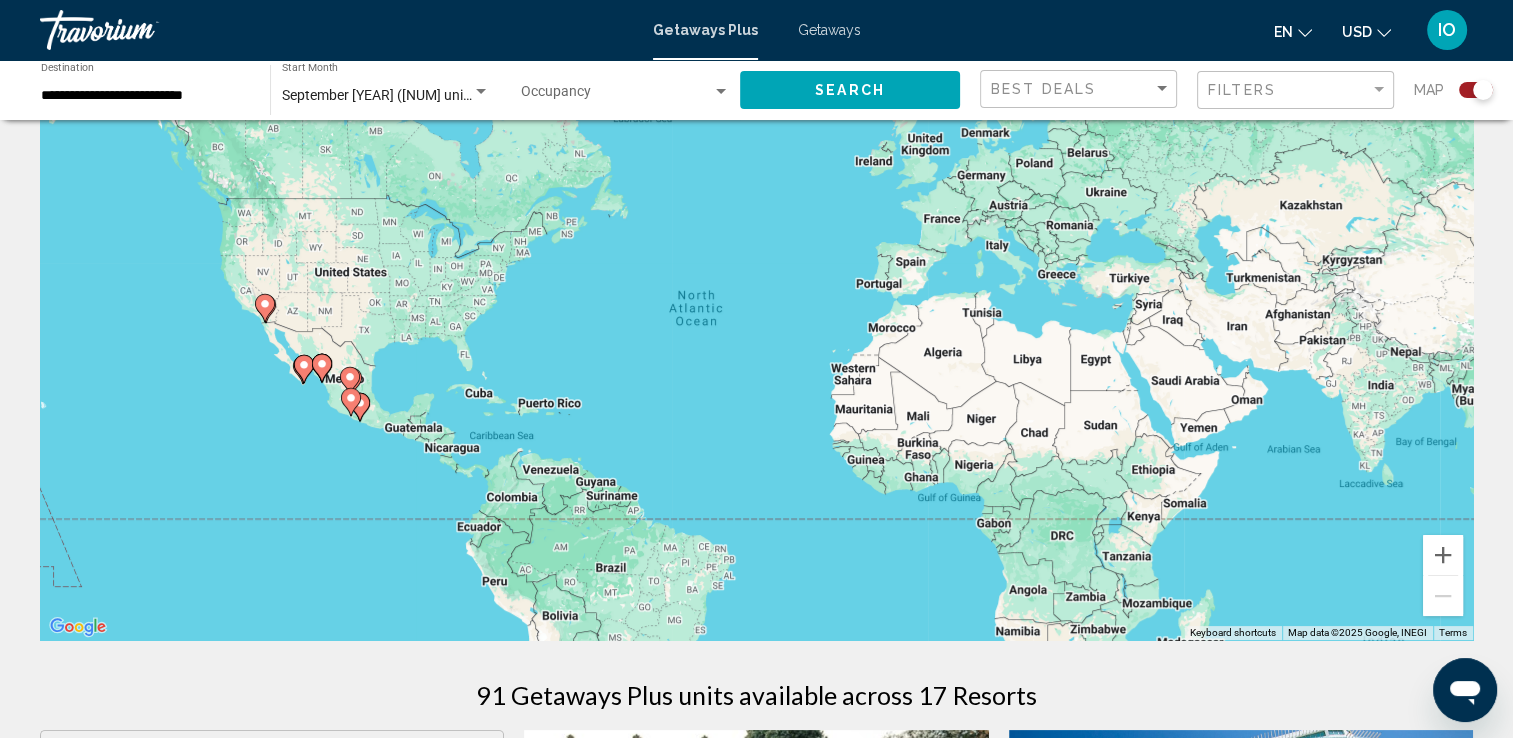scroll, scrollTop: 0, scrollLeft: 0, axis: both 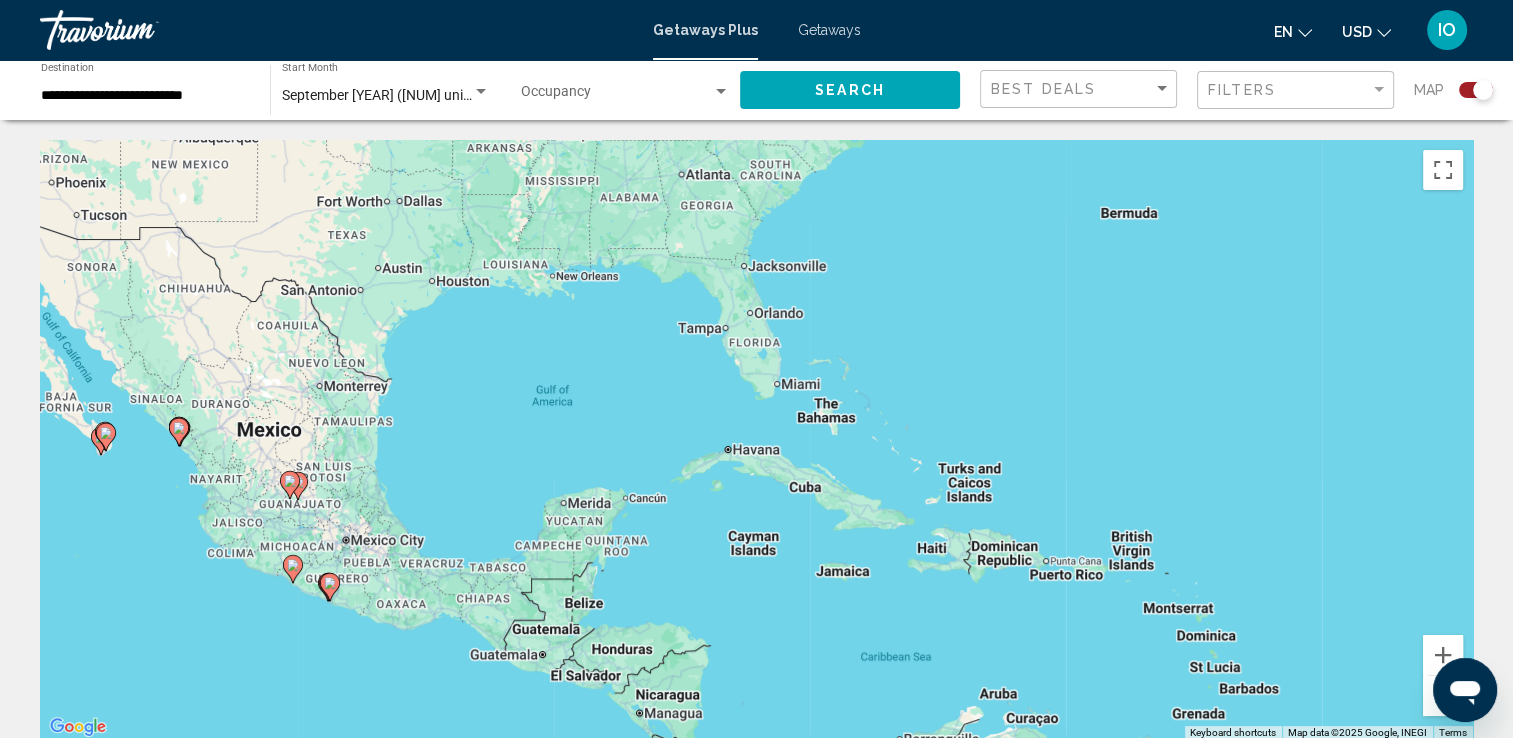 click 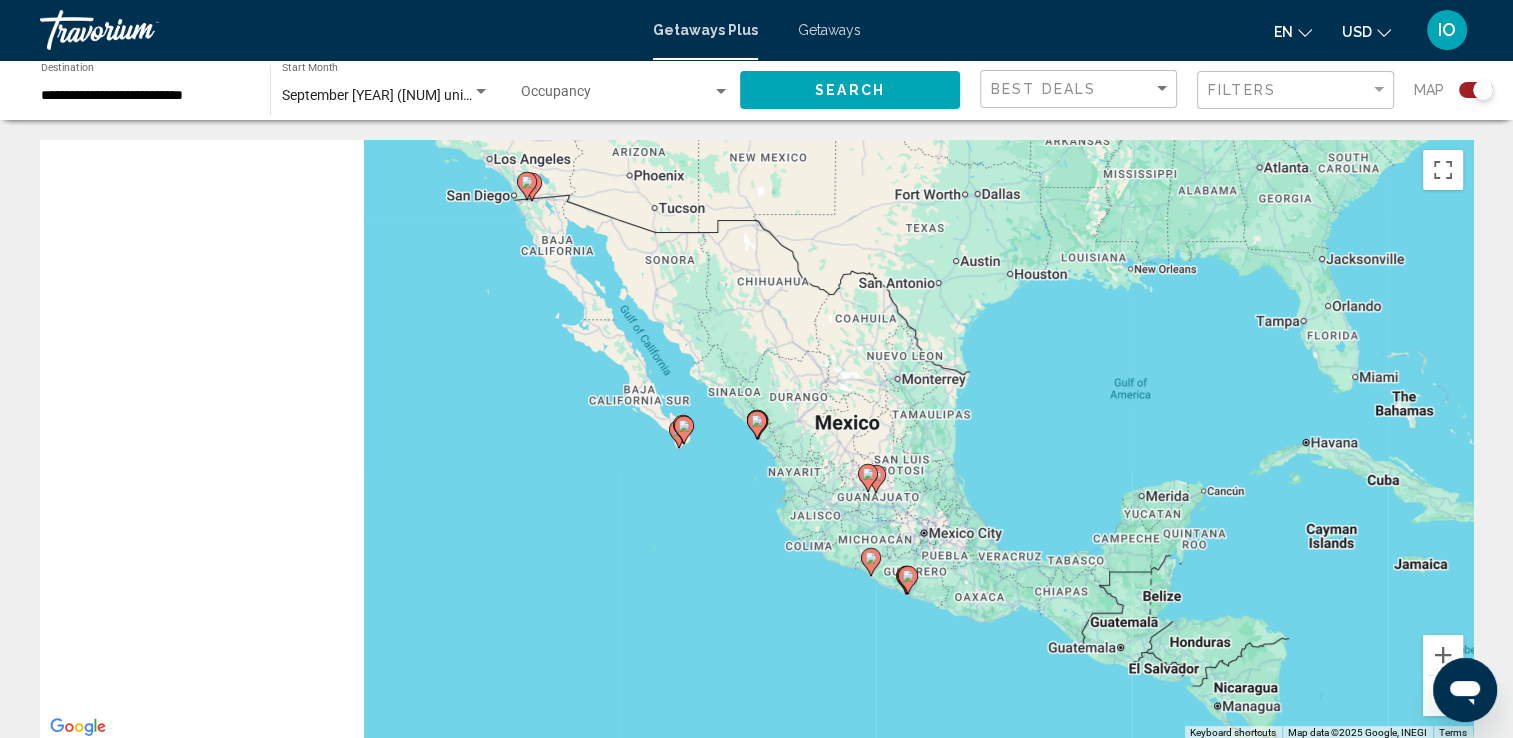 click on "To navigate, press the arrow keys. To activate drag with keyboard, press Alt + Enter. Once in keyboard drag state, use the arrow keys to move the marker. To complete the drag, press the Enter key. To cancel, press Escape." at bounding box center [756, 440] 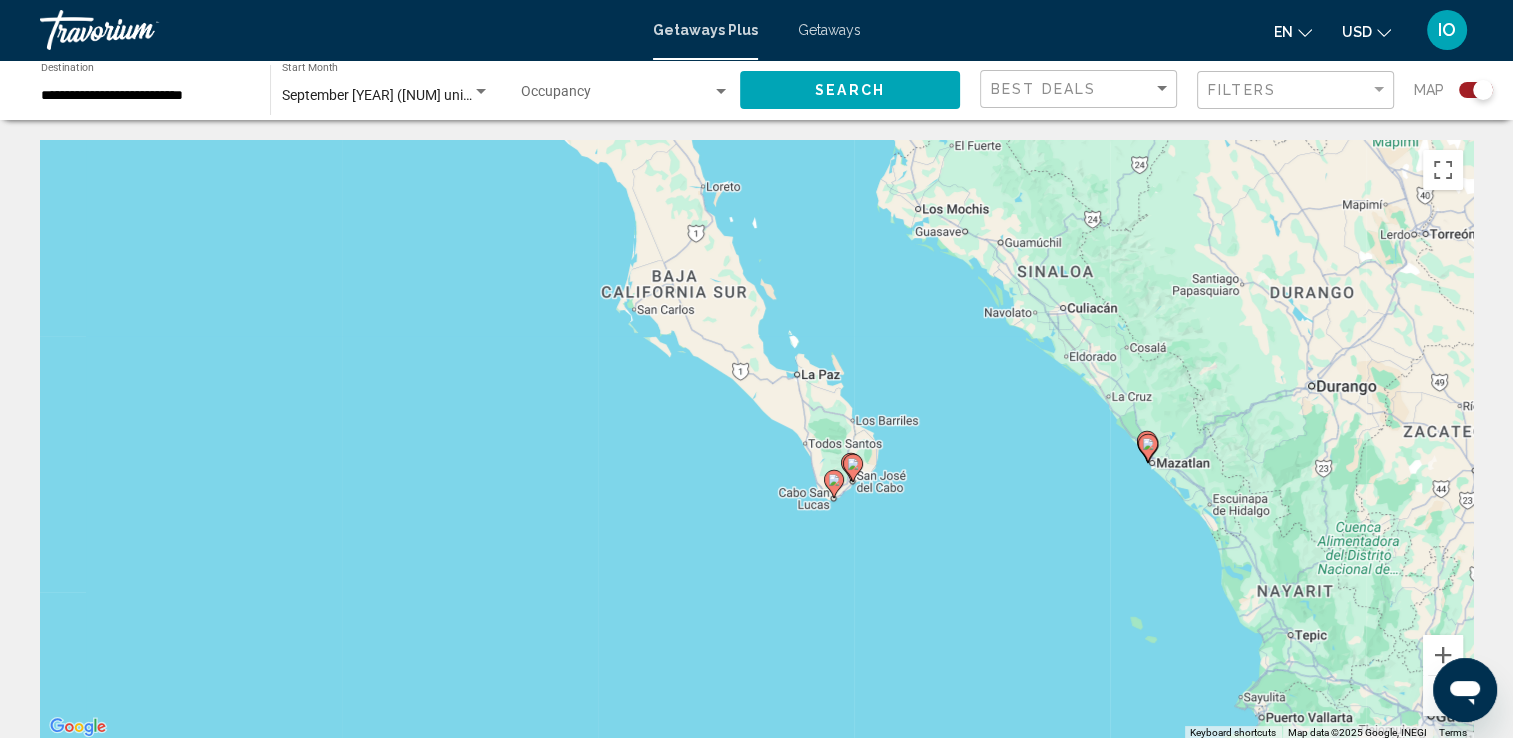 drag, startPoint x: 633, startPoint y: 438, endPoint x: 646, endPoint y: 446, distance: 15.264338 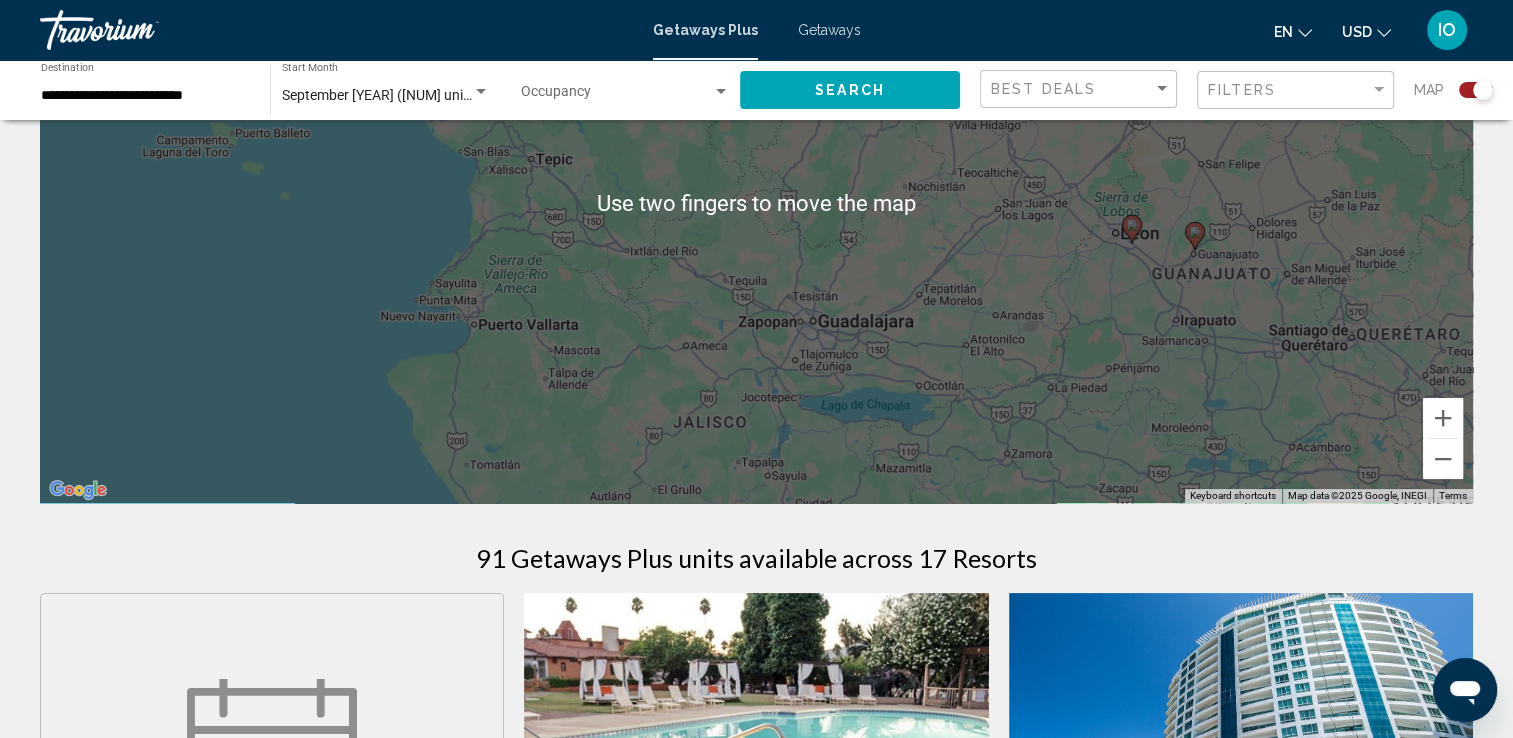 scroll, scrollTop: 256, scrollLeft: 0, axis: vertical 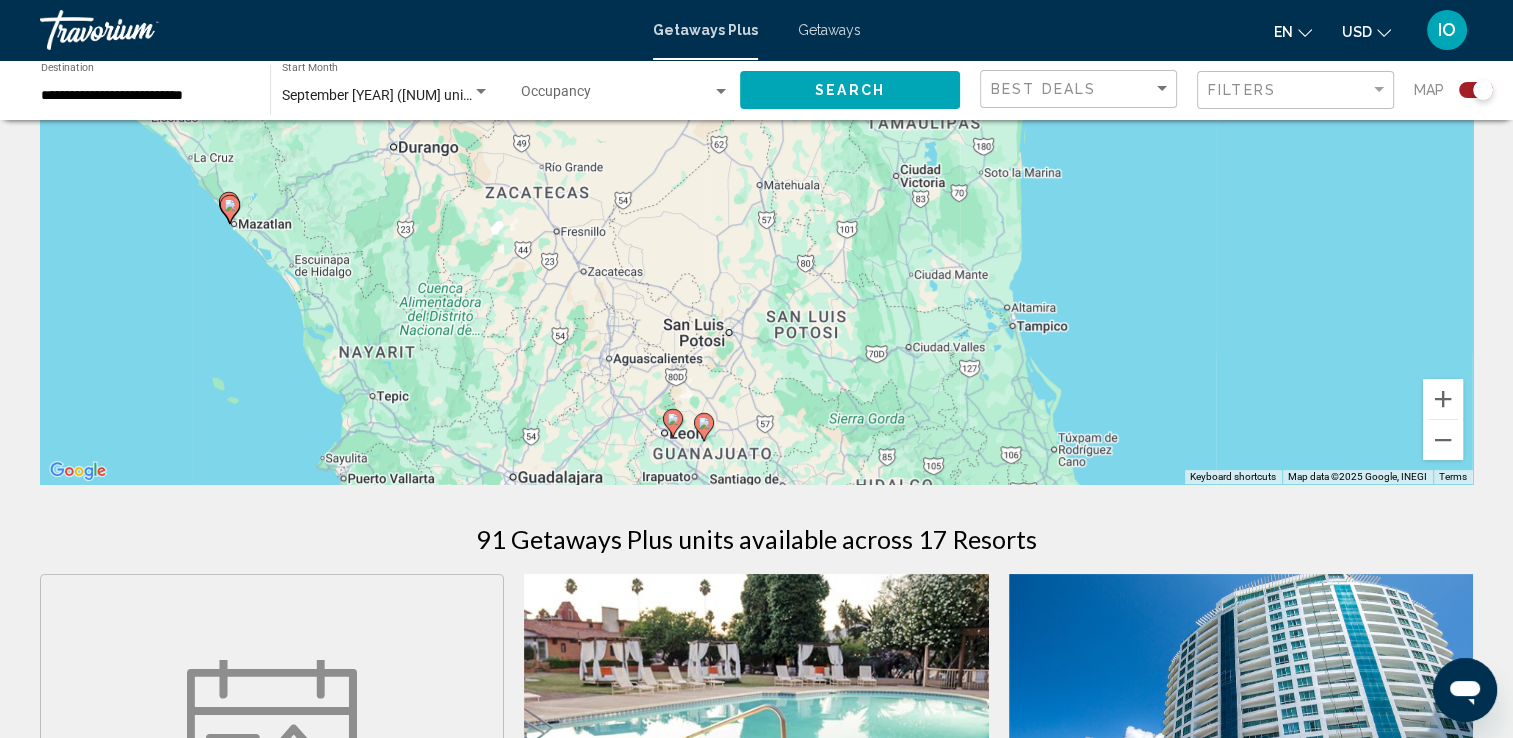 click at bounding box center [229, 206] 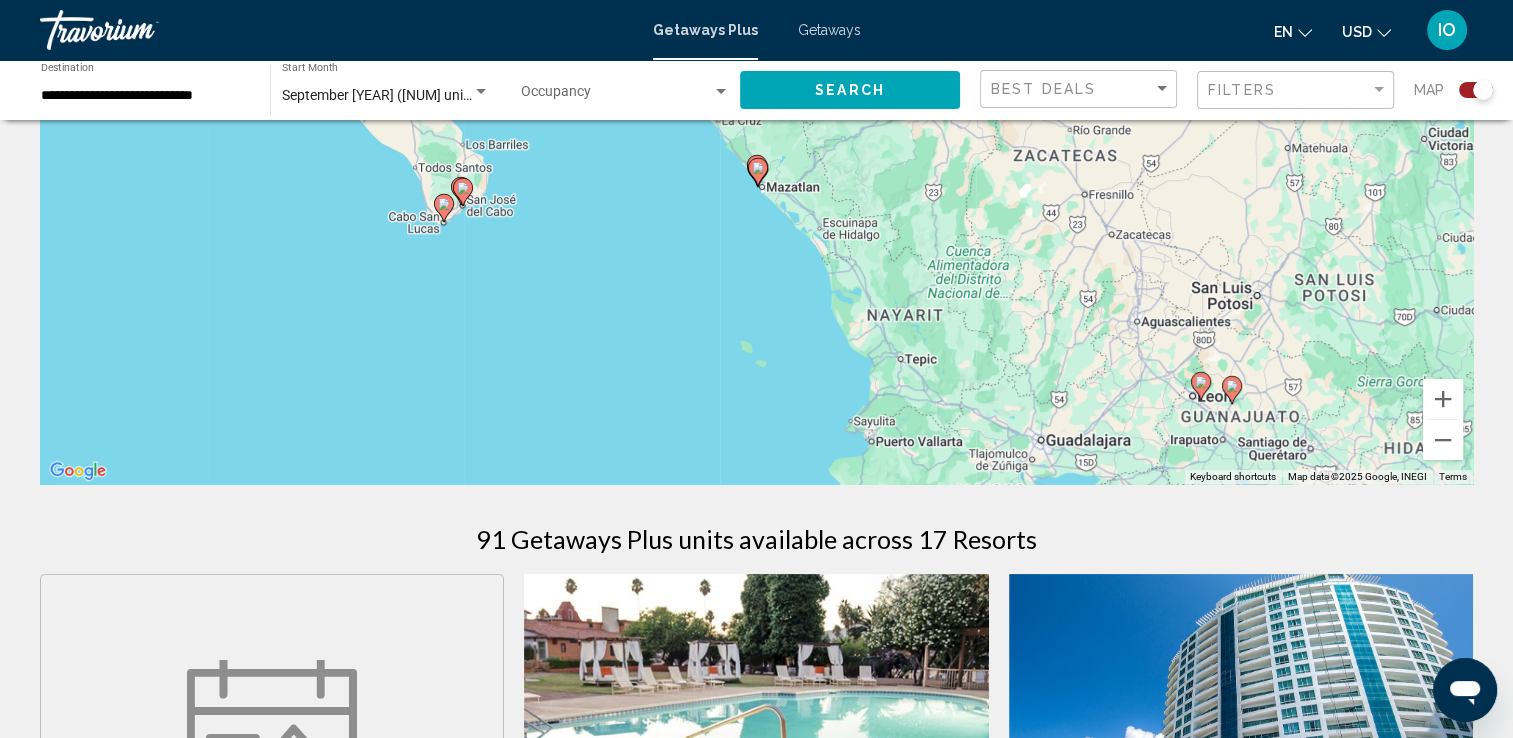click 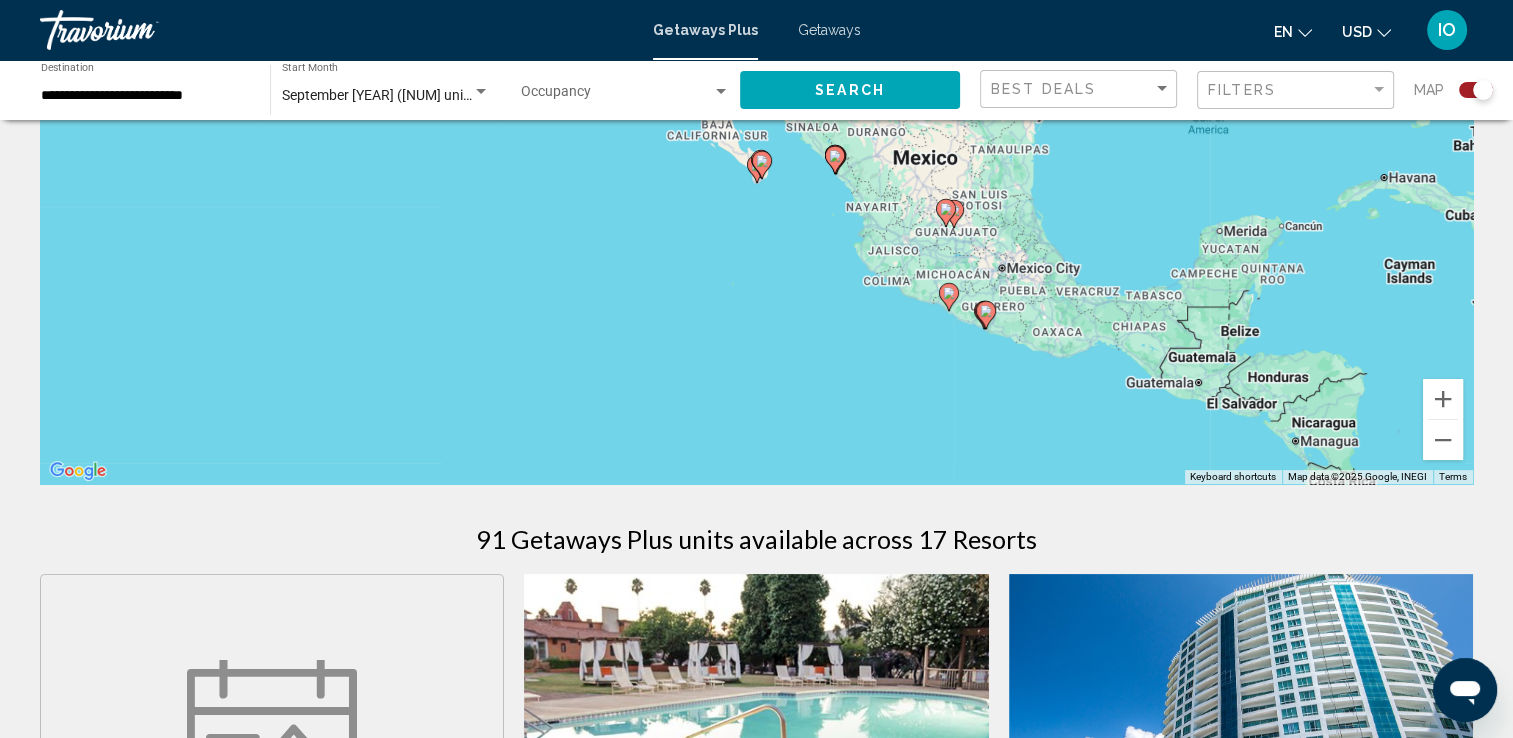 click 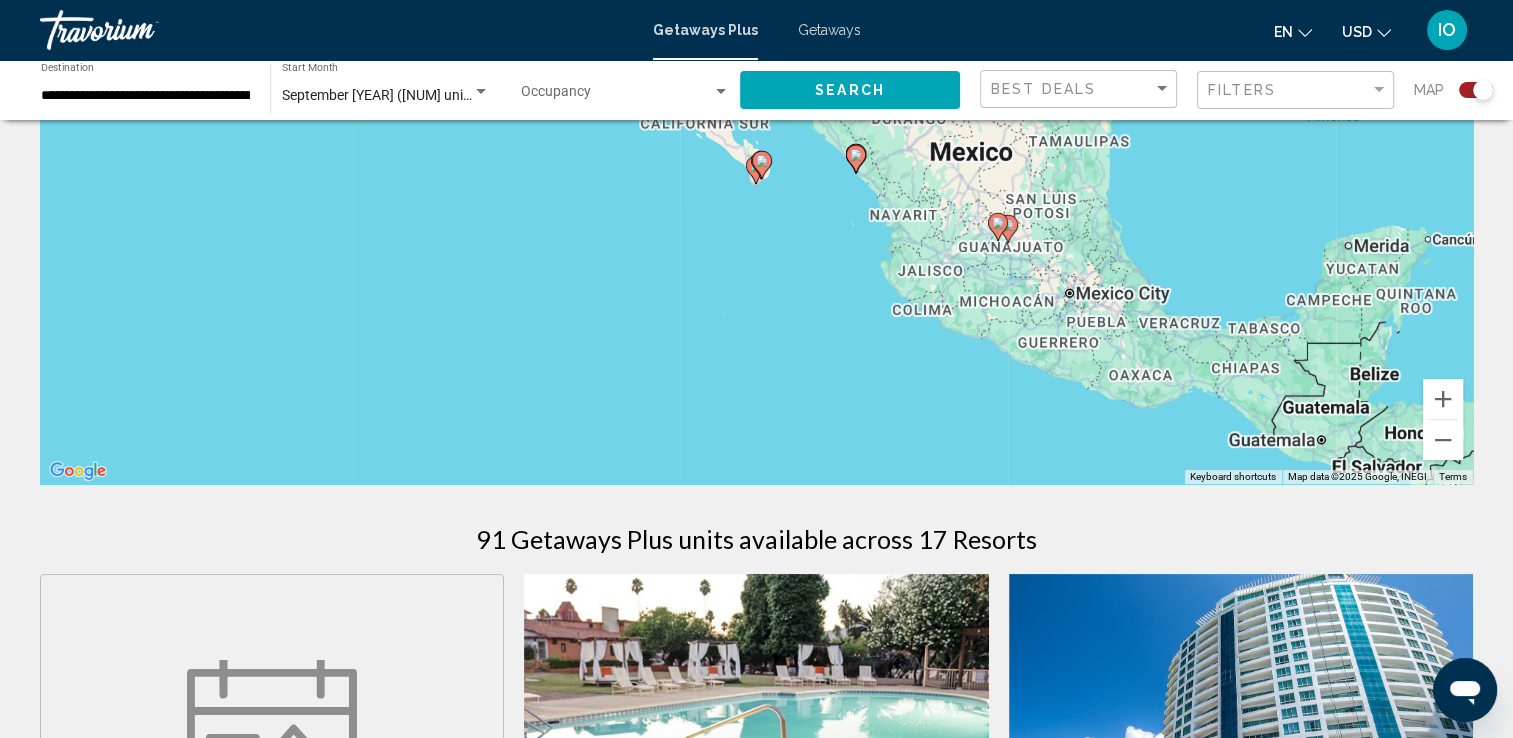 click 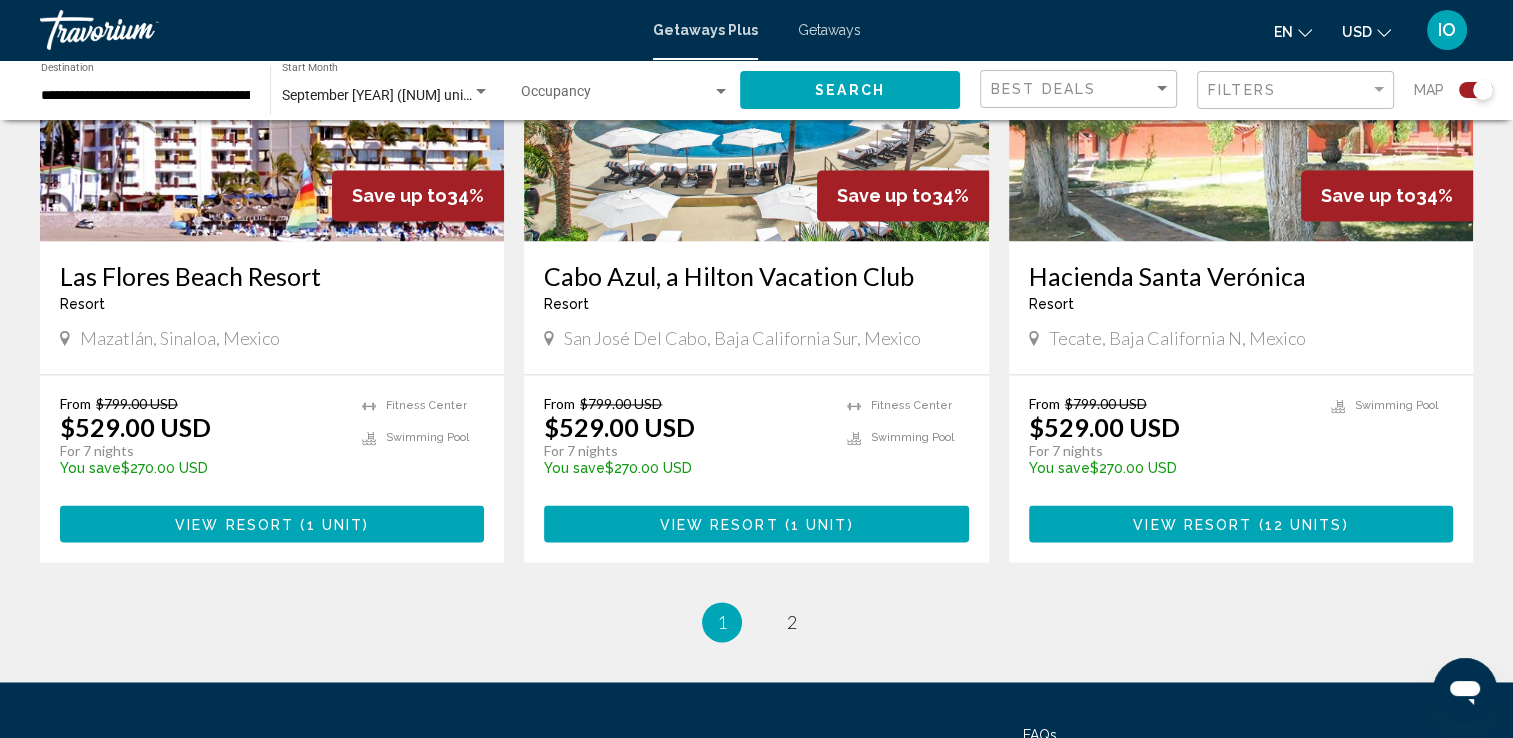 scroll, scrollTop: 3168, scrollLeft: 0, axis: vertical 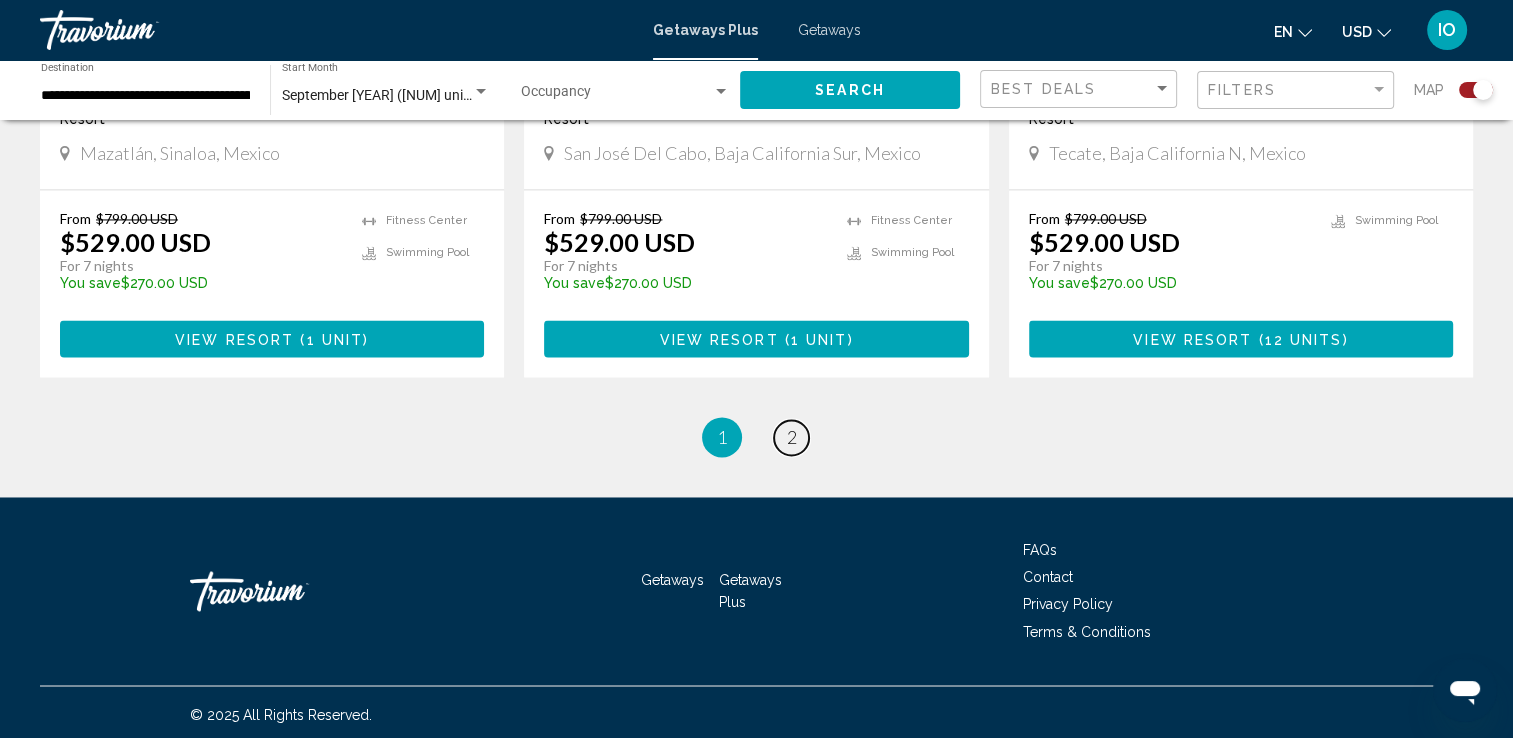 click on "2" at bounding box center [792, 437] 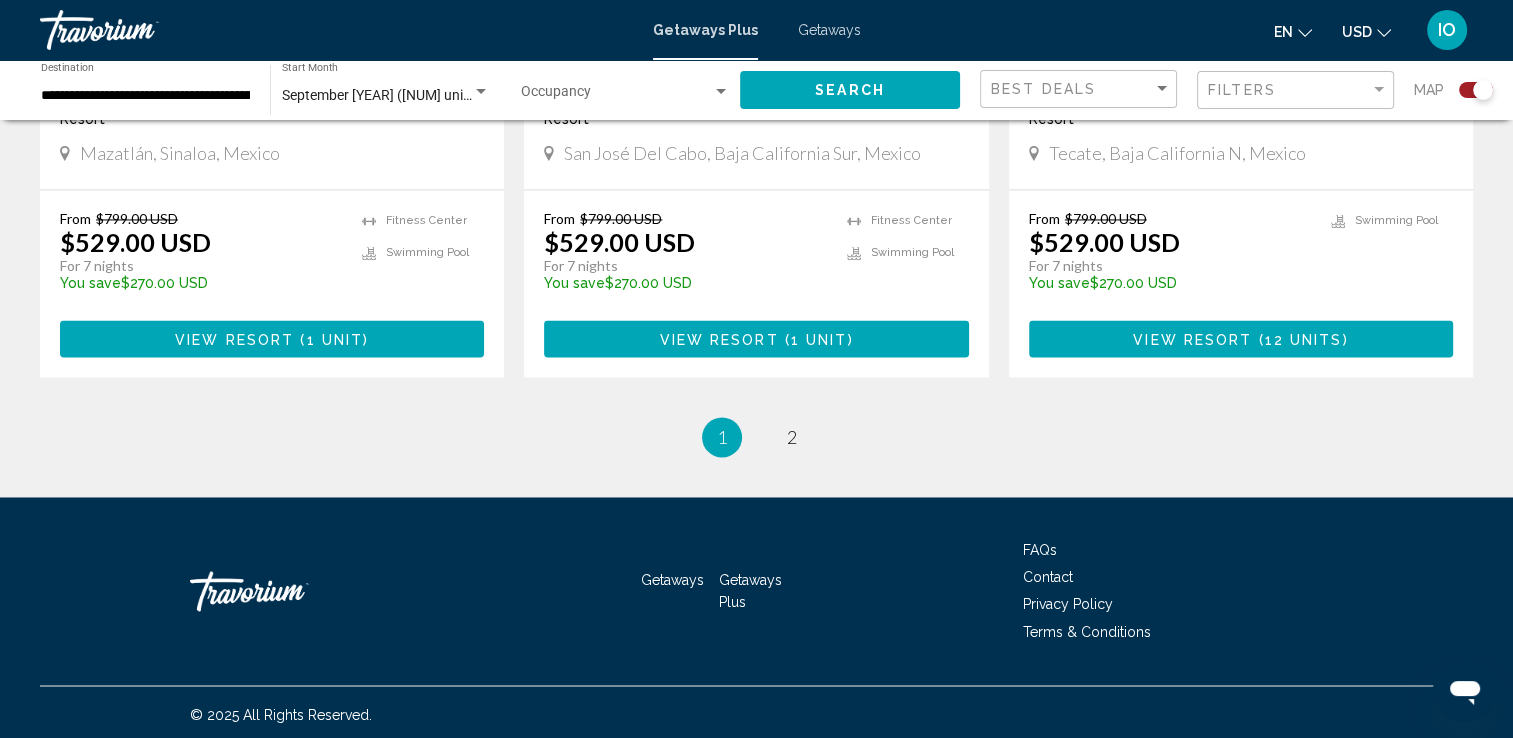 scroll, scrollTop: 0, scrollLeft: 0, axis: both 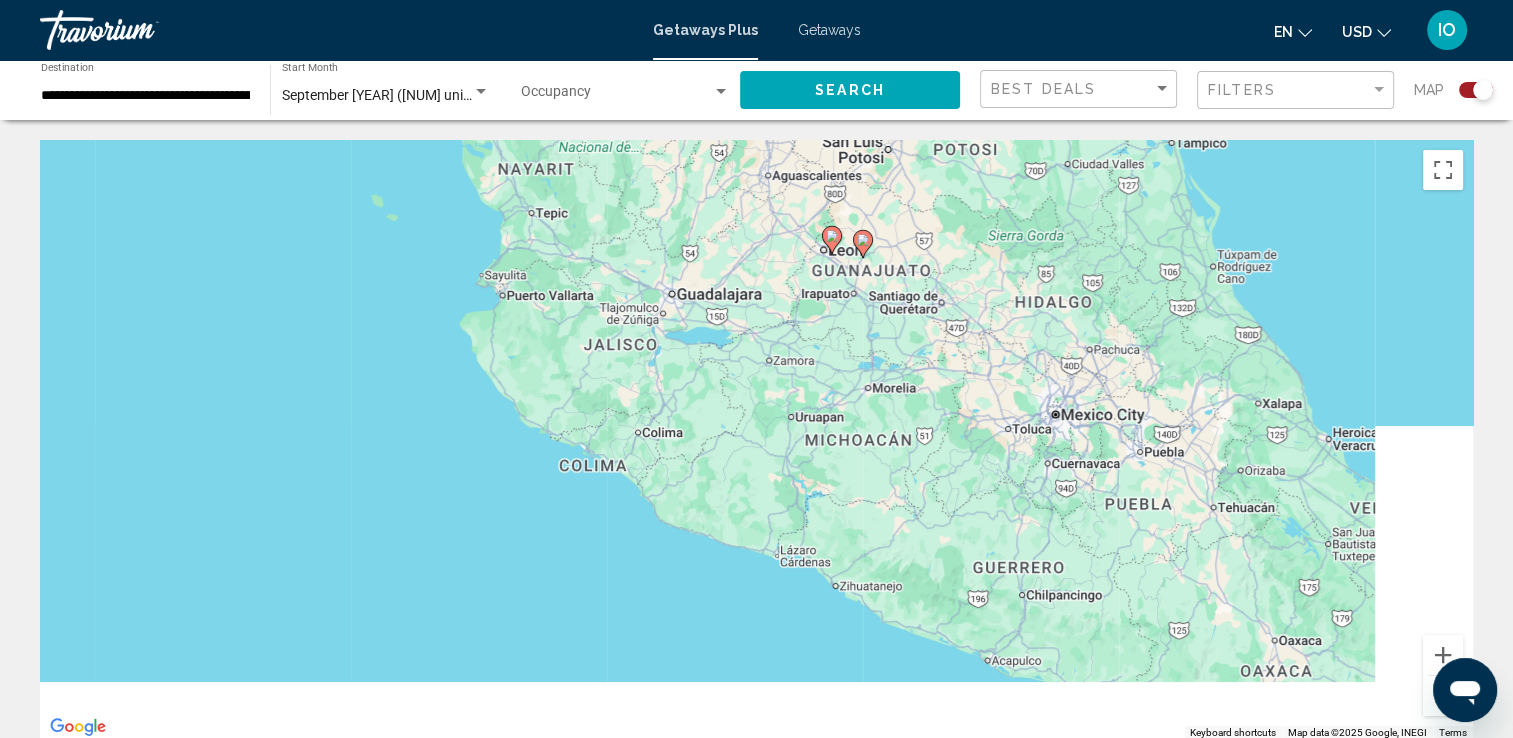 drag, startPoint x: 1359, startPoint y: 522, endPoint x: 694, endPoint y: 143, distance: 765.4188 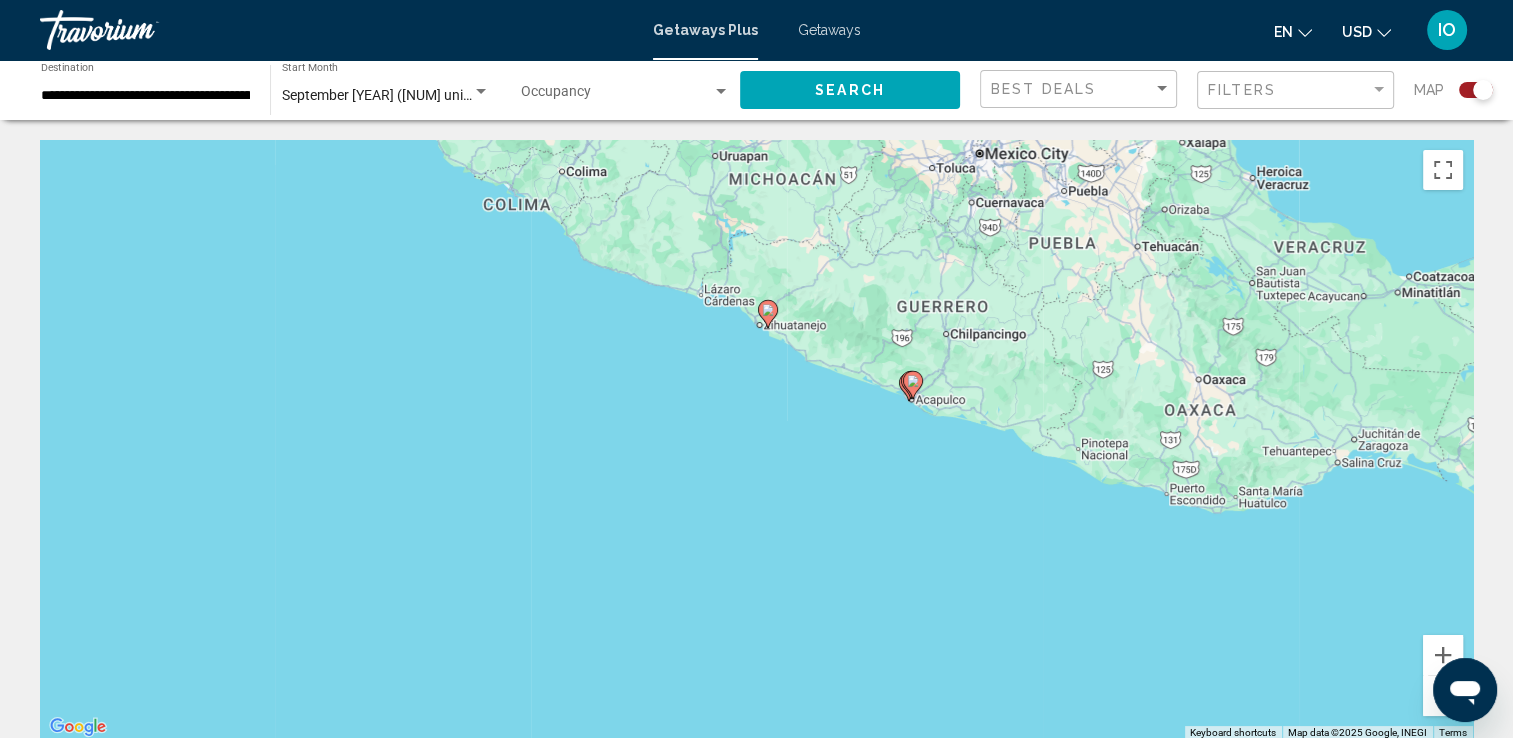drag, startPoint x: 1086, startPoint y: 593, endPoint x: 1008, endPoint y: 325, distance: 279.12006 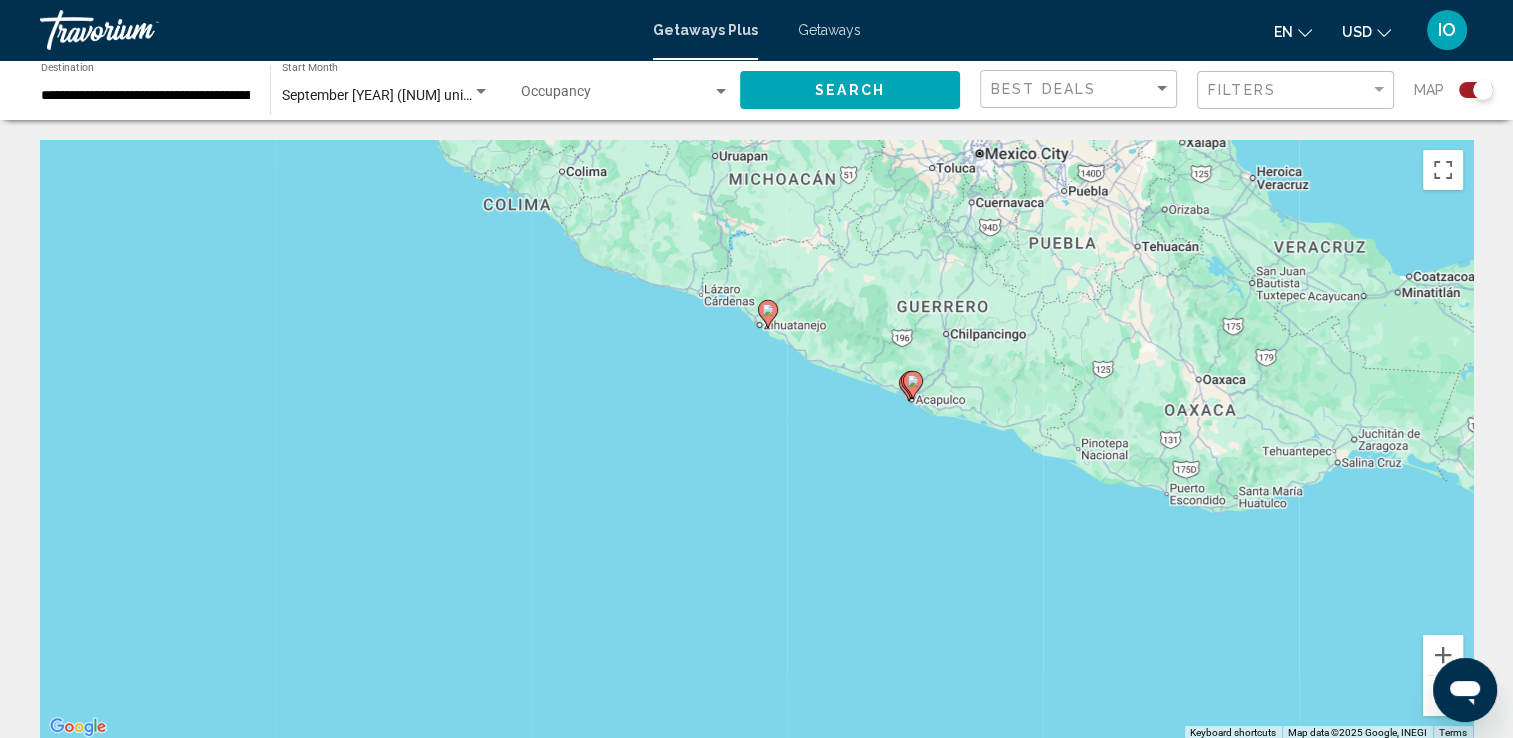 click on "To activate drag with keyboard, press Alt + Enter. Once in keyboard drag state, use the arrow keys to move the marker. To complete the drag, press the Enter key. To cancel, press Escape." at bounding box center [756, 440] 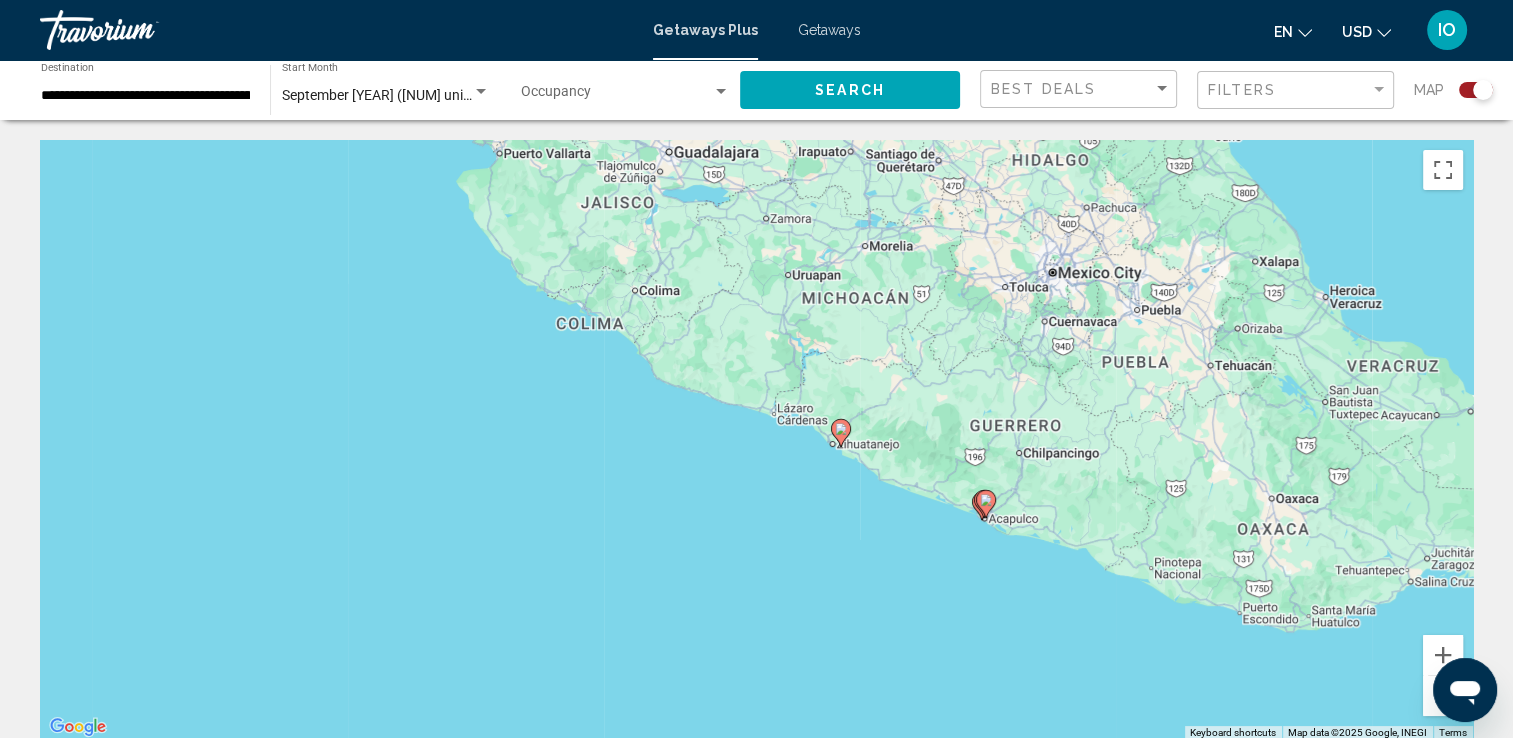 drag, startPoint x: 1288, startPoint y: 376, endPoint x: 1361, endPoint y: 495, distance: 139.60658 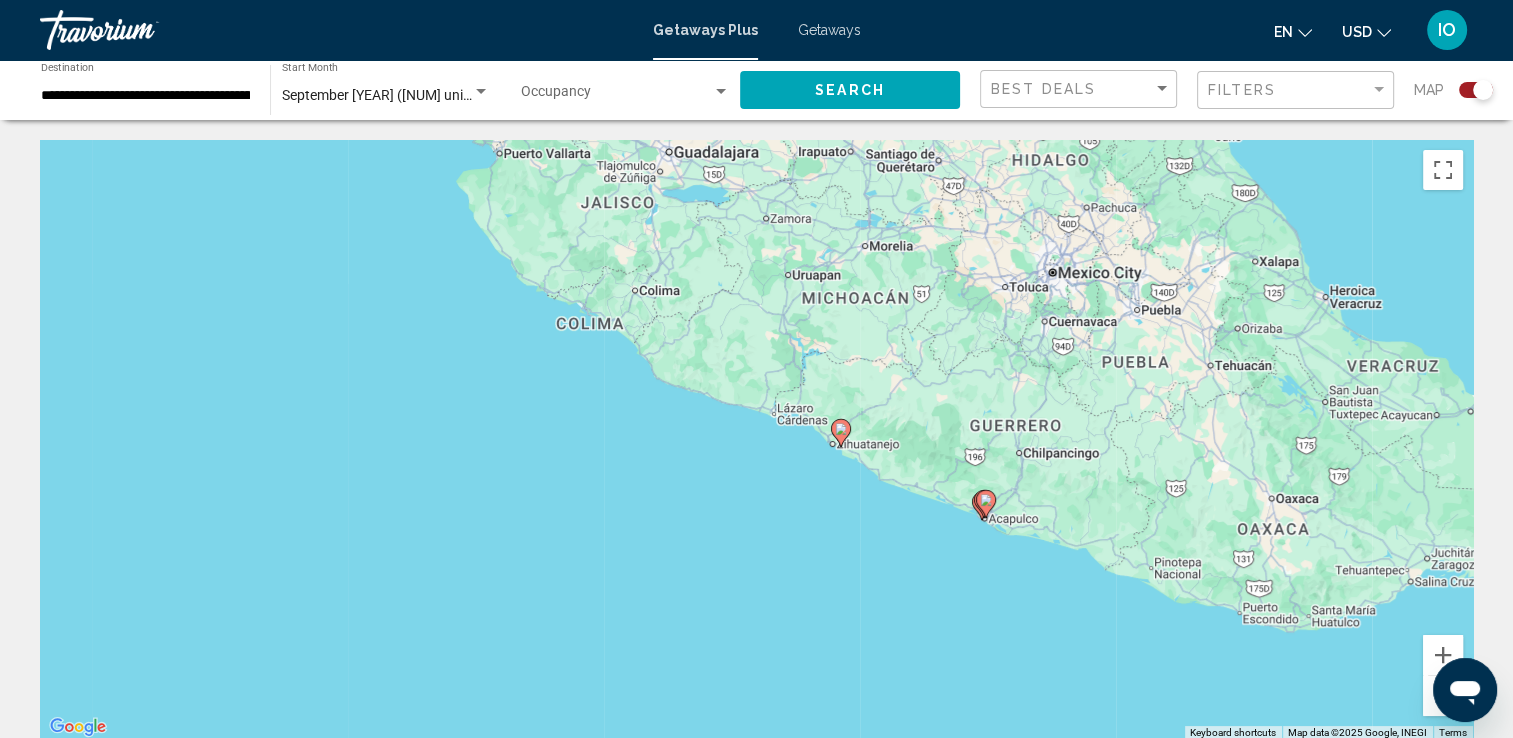 click 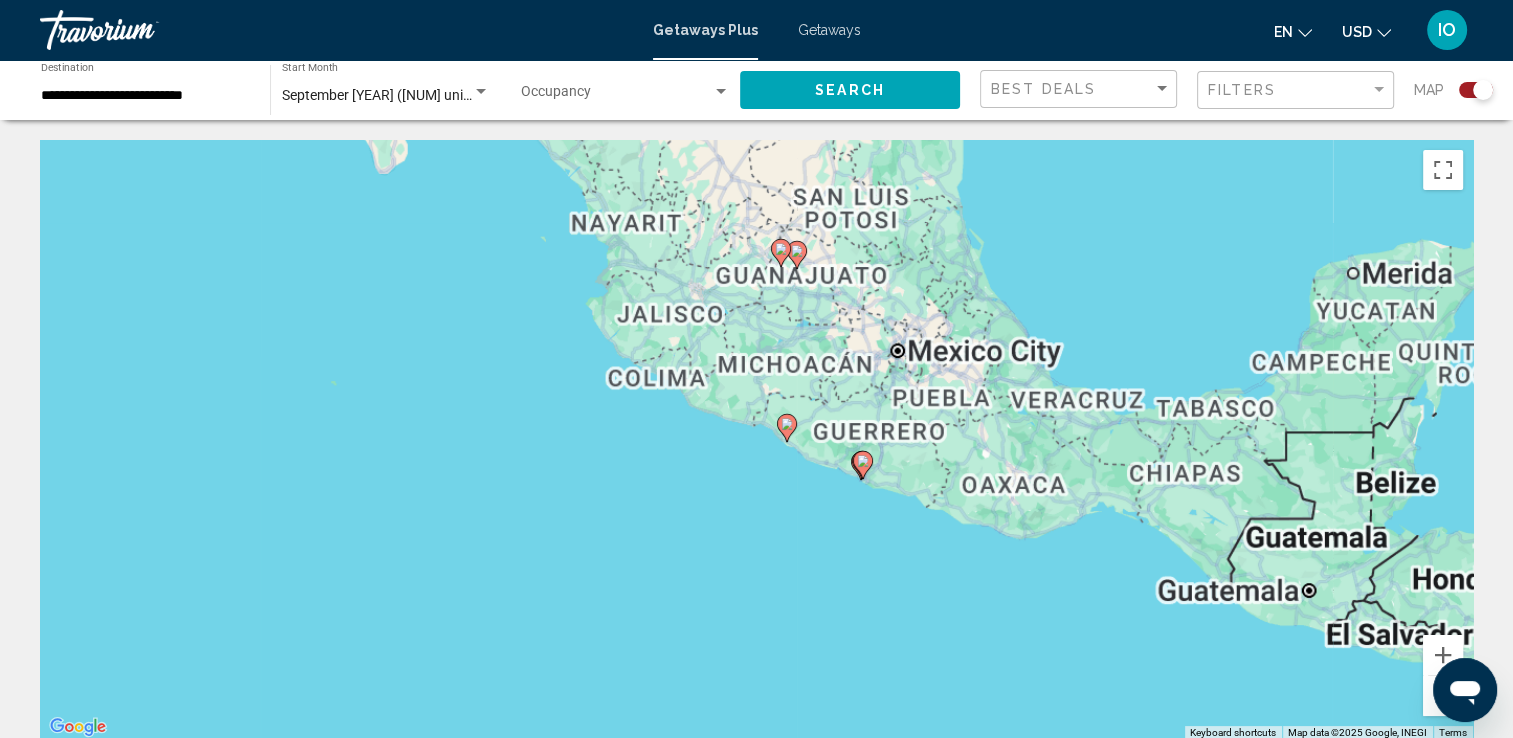 click on "To activate drag with keyboard, press Alt + Enter. Once in keyboard drag state, use the arrow keys to move the marker. To complete the drag, press the Enter key. To cancel, press Escape." at bounding box center [756, 440] 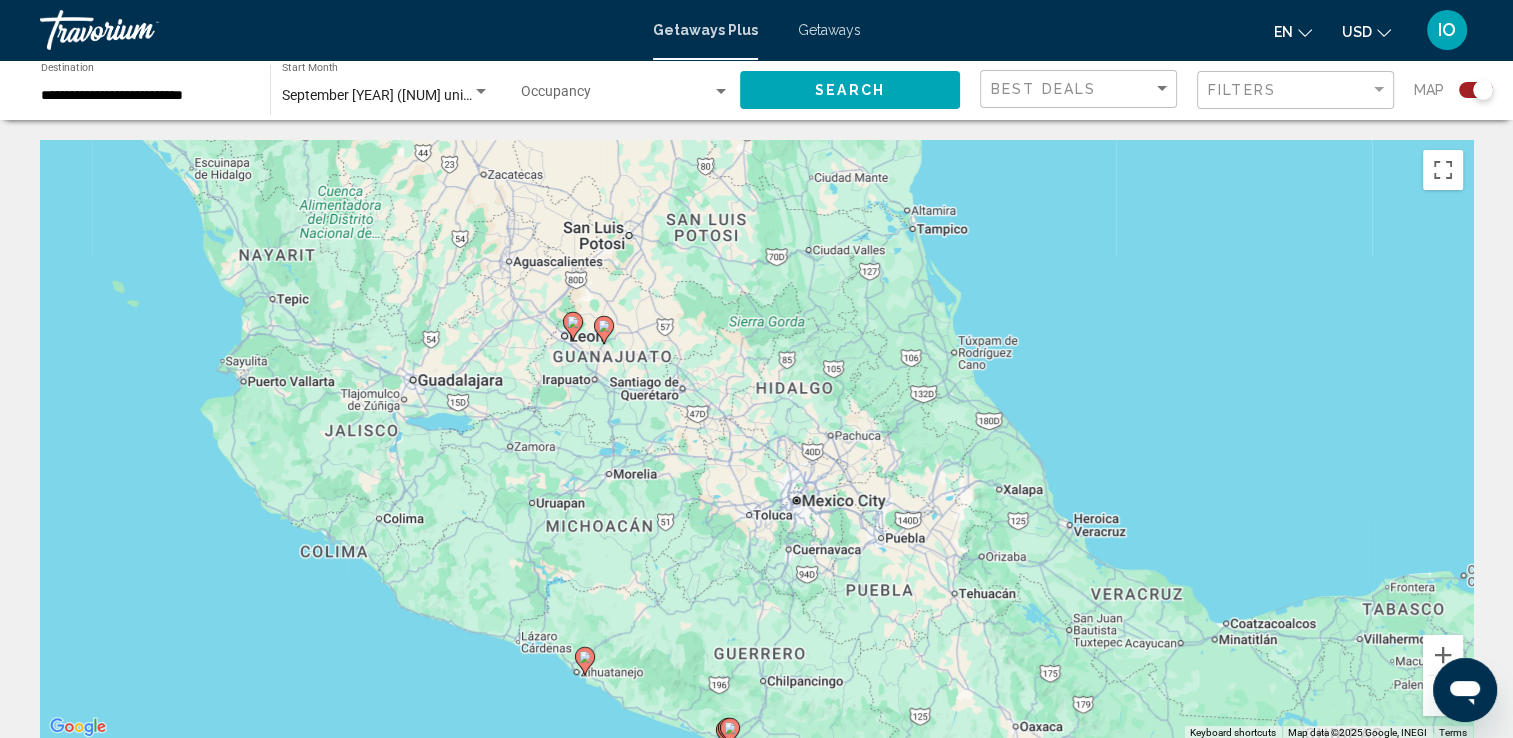 drag, startPoint x: 784, startPoint y: 328, endPoint x: 650, endPoint y: 562, distance: 269.65164 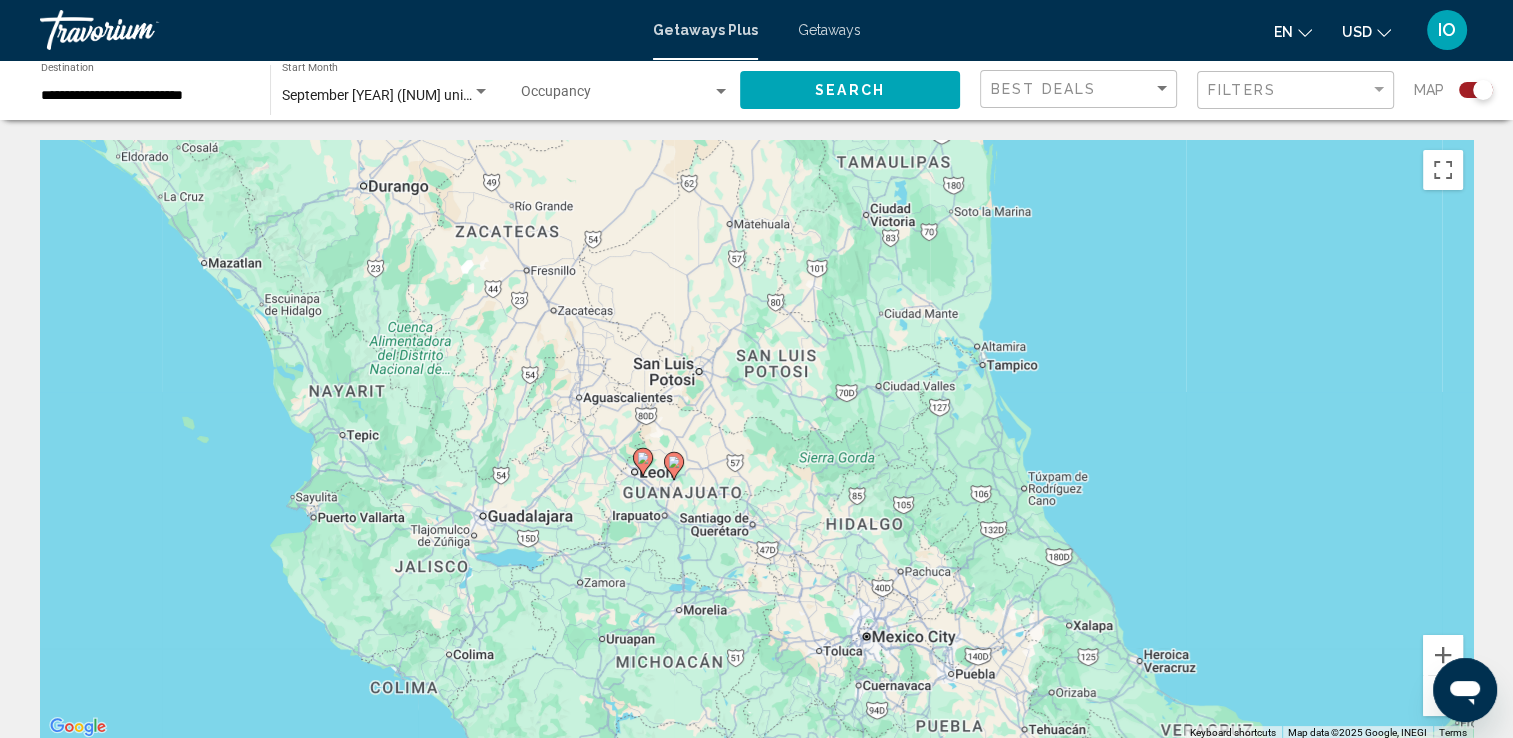drag, startPoint x: 644, startPoint y: 526, endPoint x: 651, endPoint y: 550, distance: 25 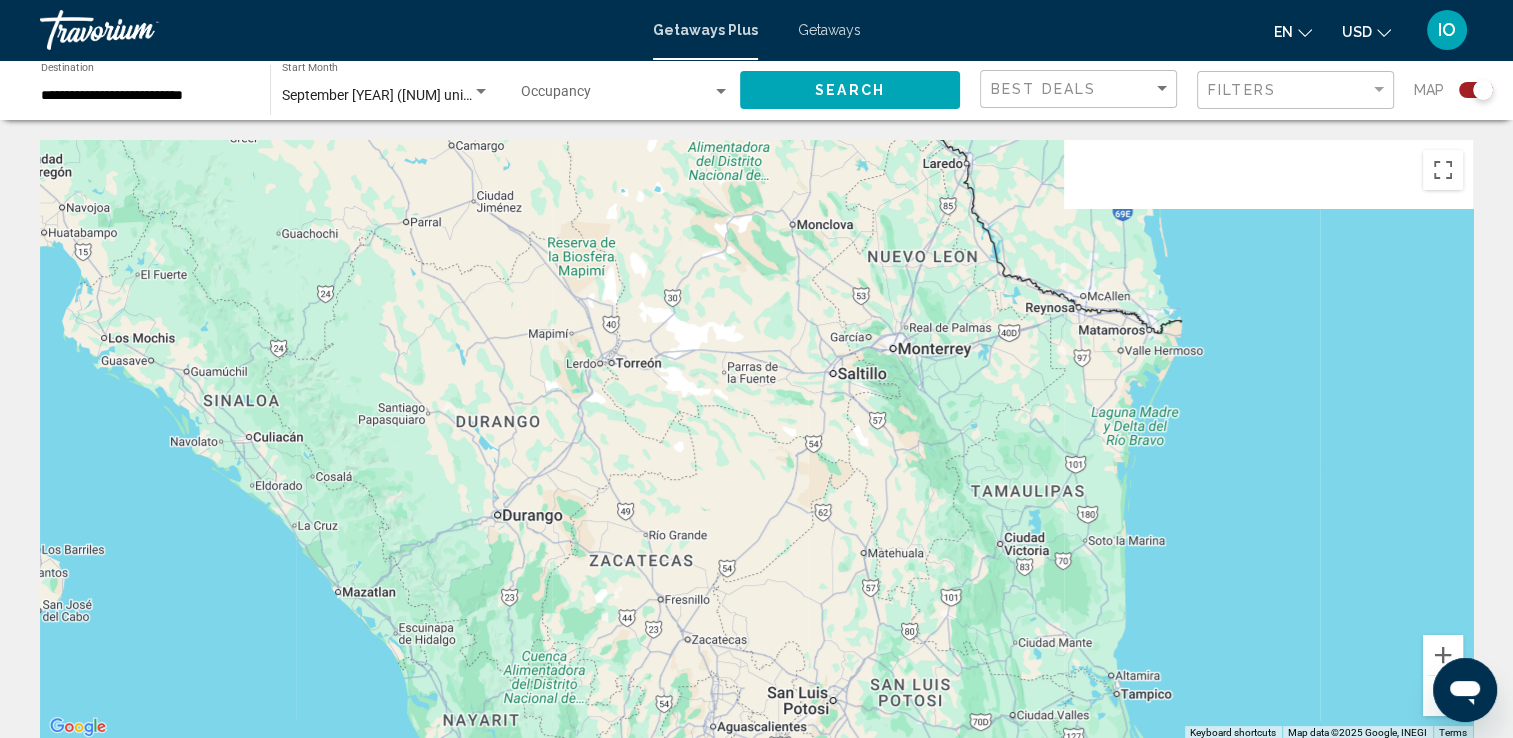 drag, startPoint x: 763, startPoint y: 375, endPoint x: 903, endPoint y: 651, distance: 309.477 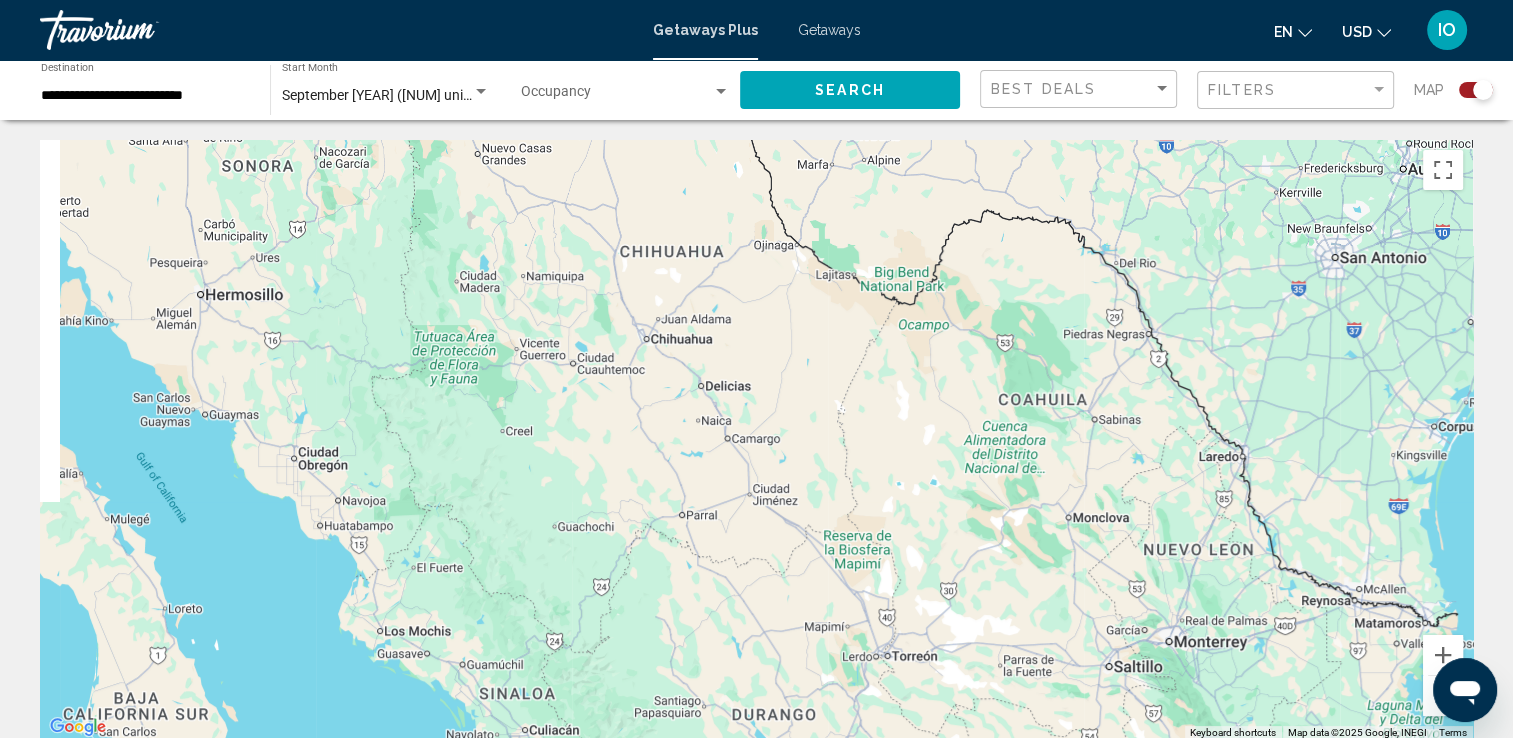 drag, startPoint x: 895, startPoint y: 660, endPoint x: 1100, endPoint y: 649, distance: 205.2949 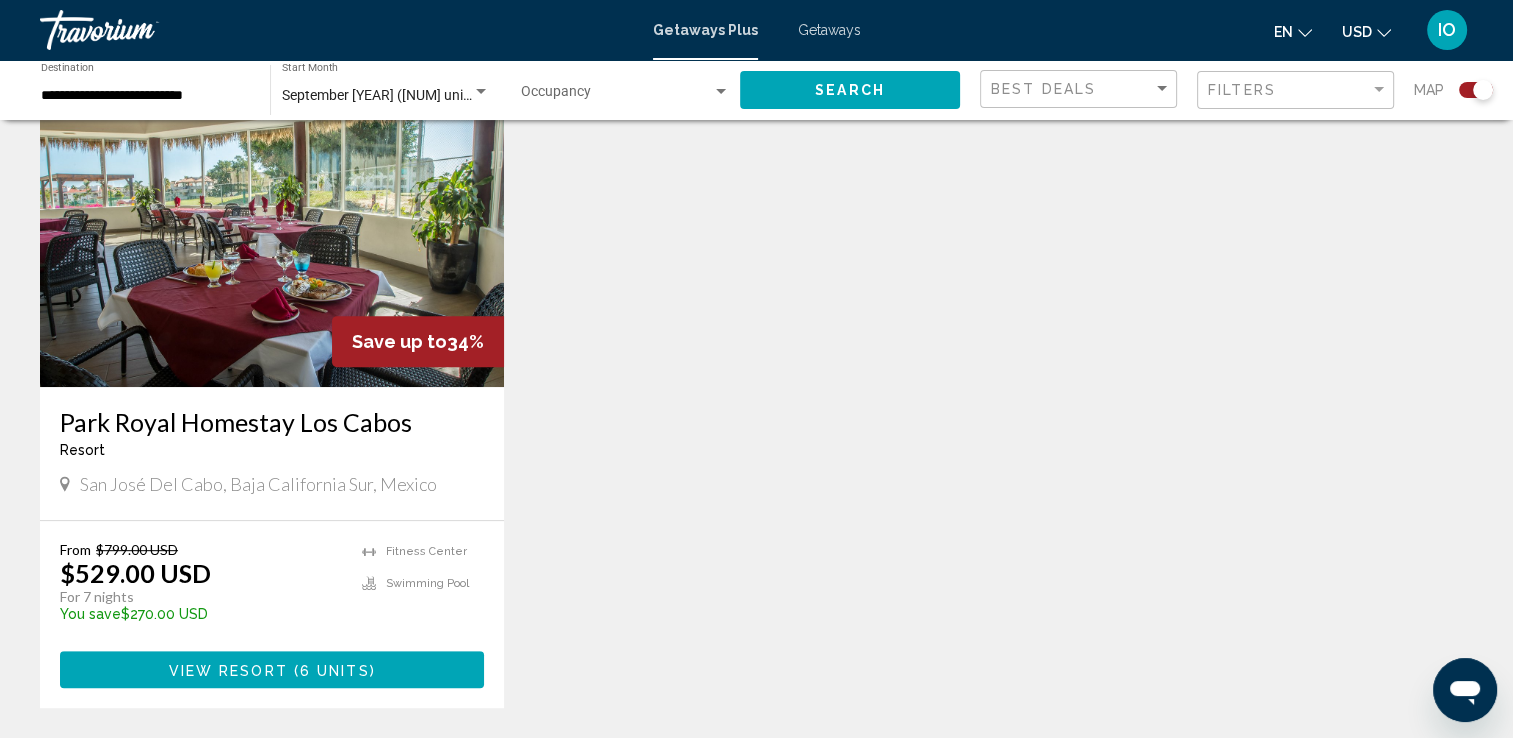 scroll, scrollTop: 800, scrollLeft: 0, axis: vertical 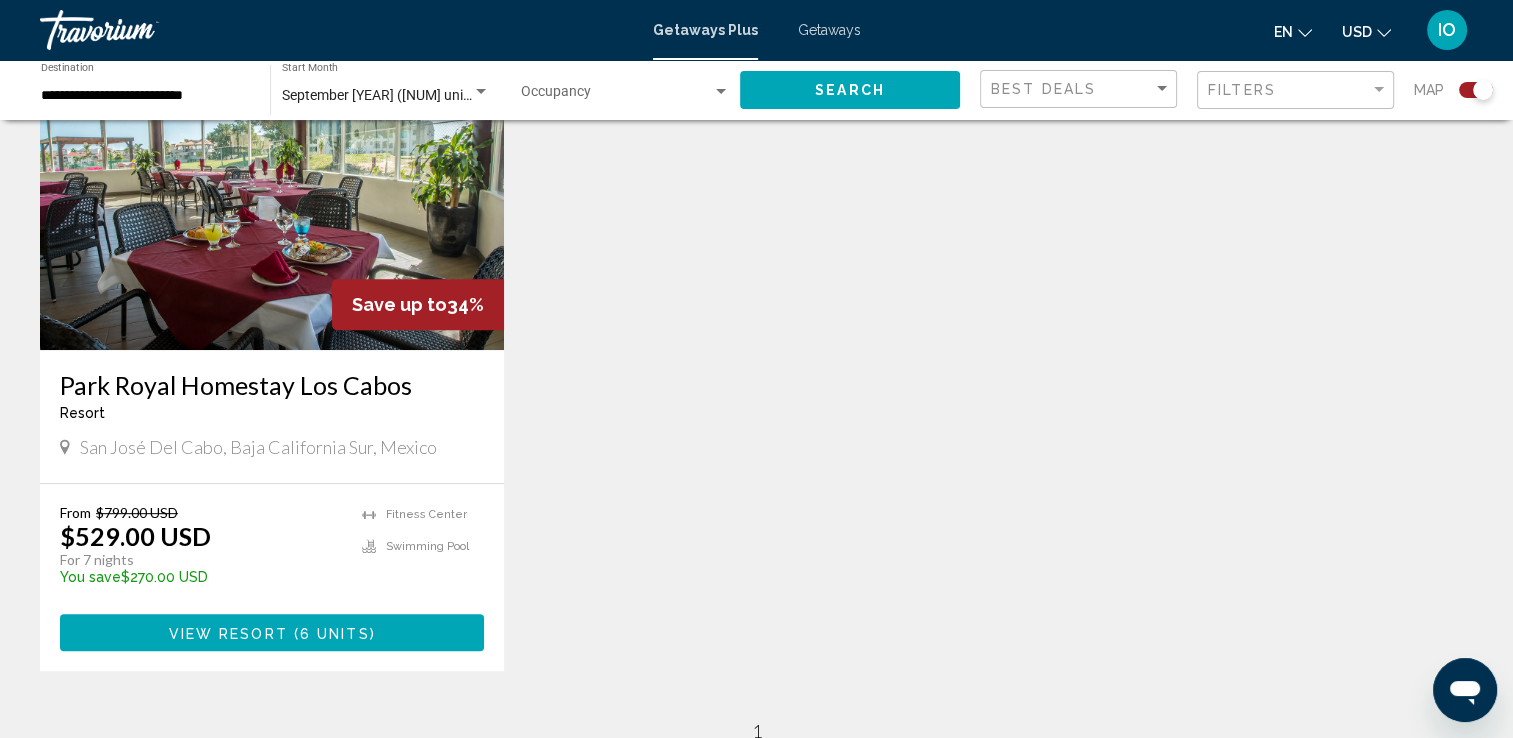 drag, startPoint x: 672, startPoint y: 549, endPoint x: 787, endPoint y: 614, distance: 132.09845 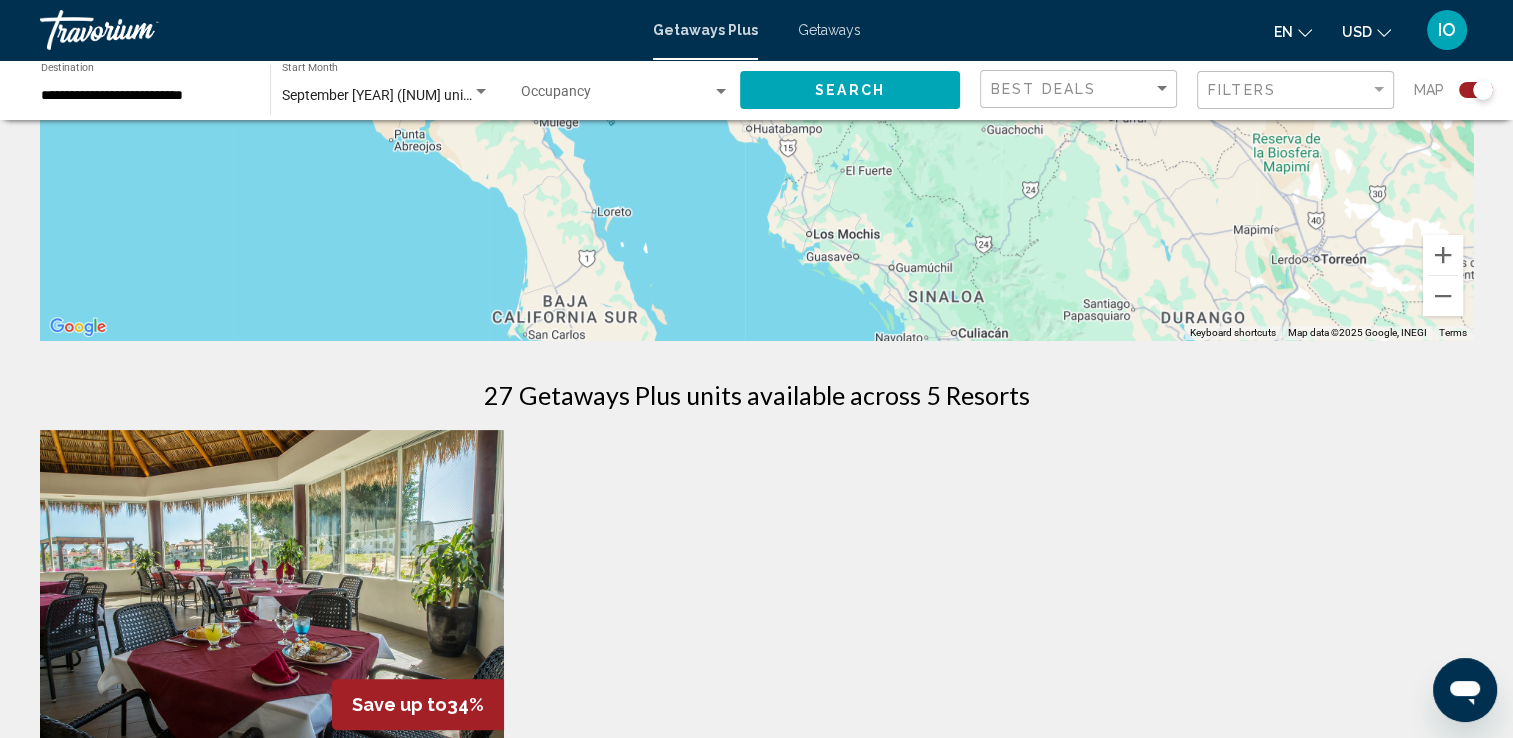 scroll, scrollTop: 800, scrollLeft: 0, axis: vertical 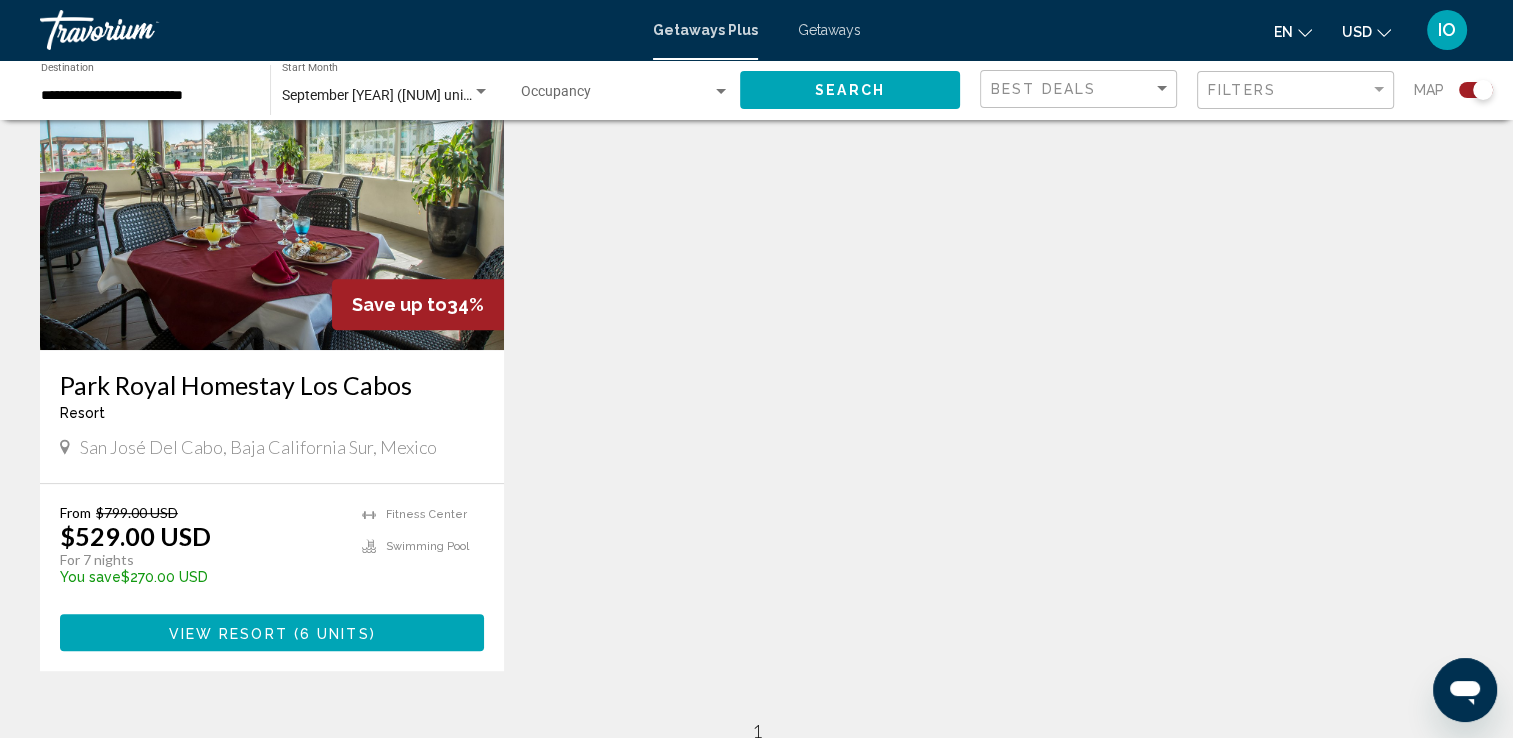 click at bounding box center (272, 190) 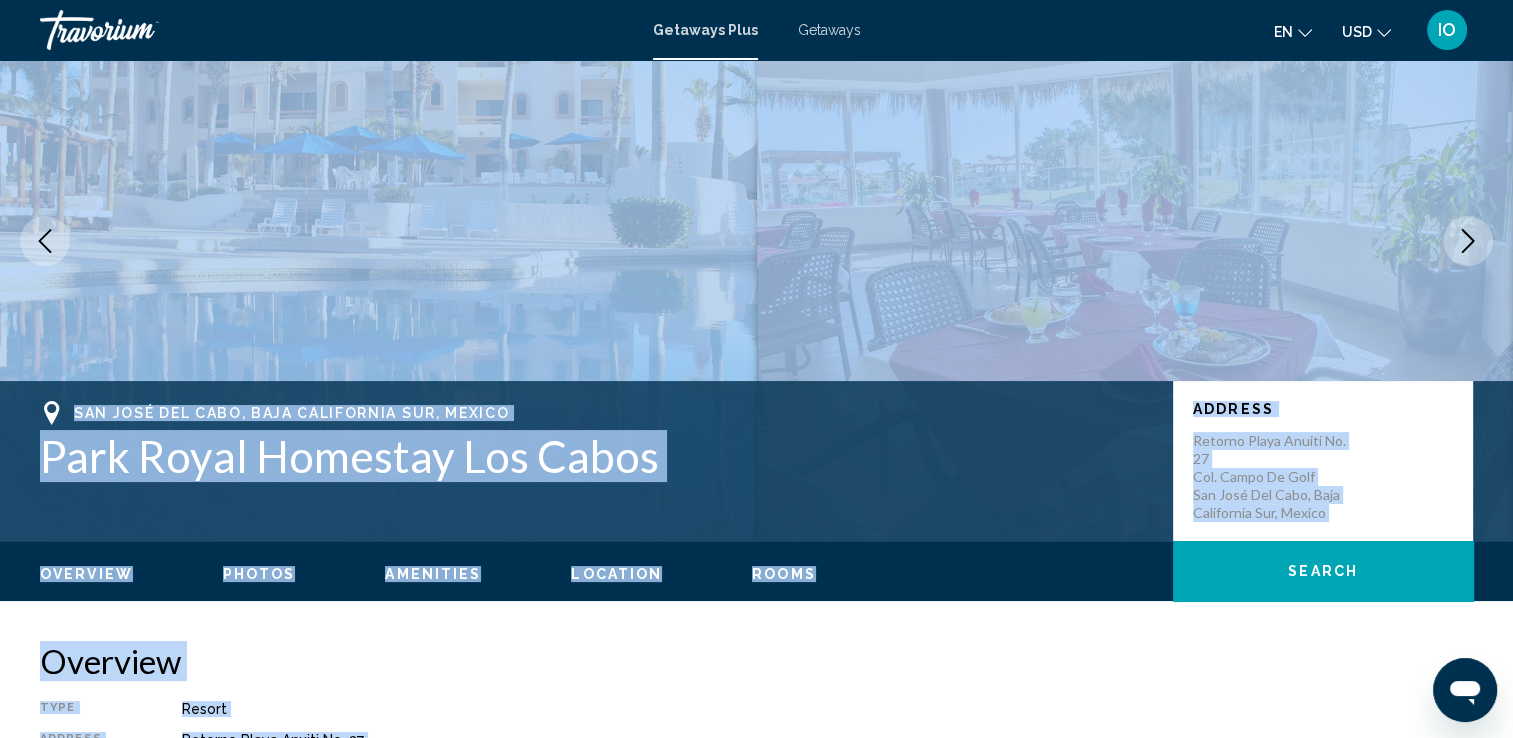 scroll, scrollTop: 400, scrollLeft: 0, axis: vertical 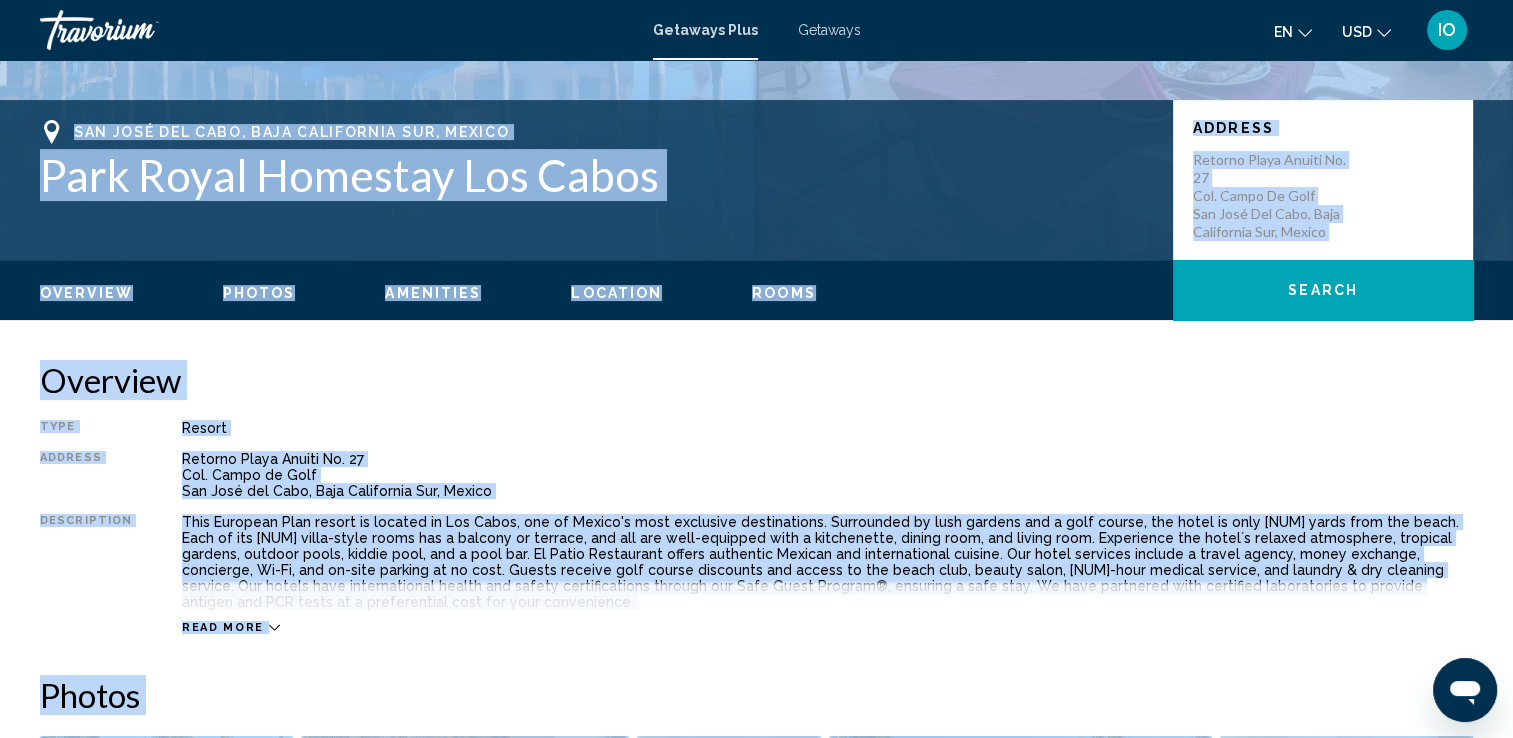 click on "Overview" at bounding box center [756, 380] 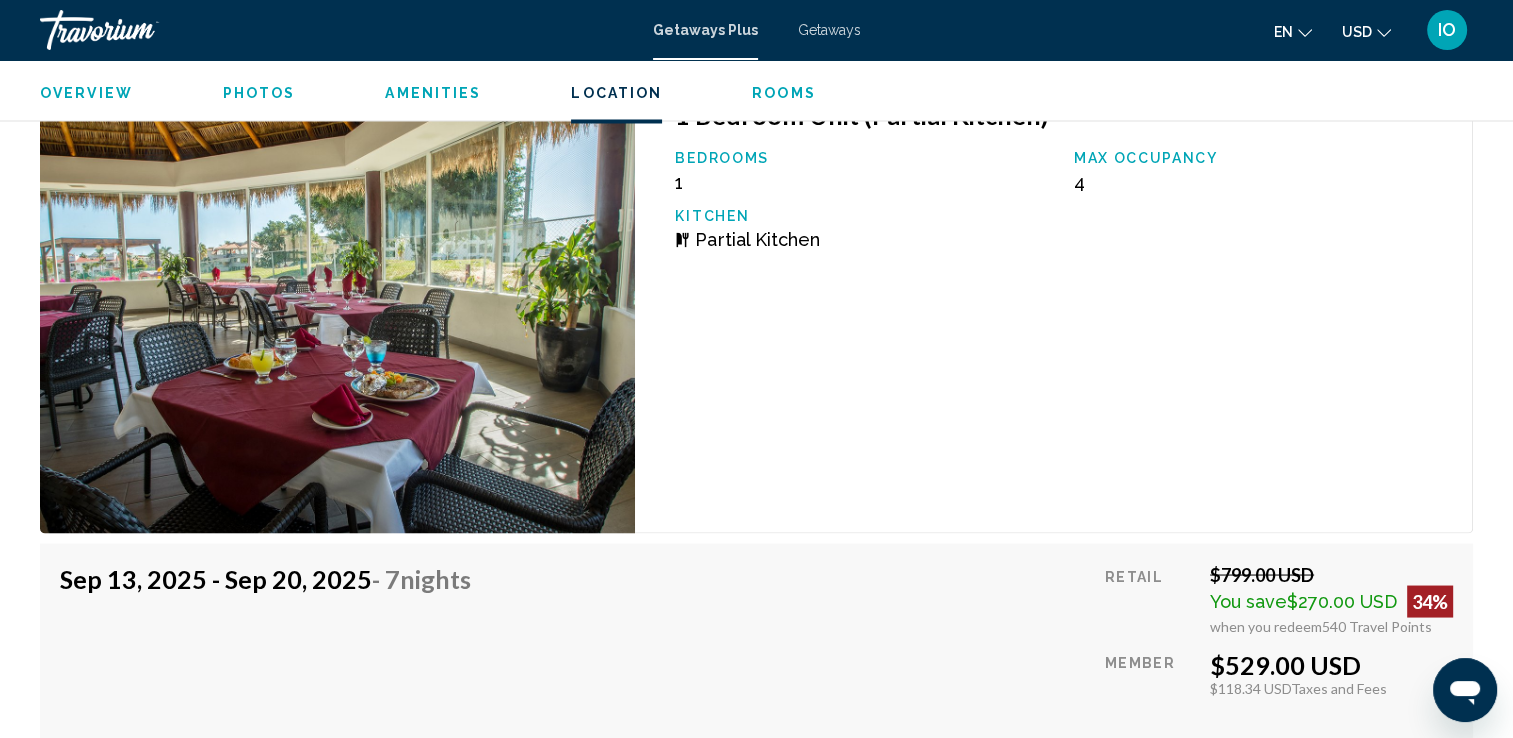 scroll, scrollTop: 3400, scrollLeft: 0, axis: vertical 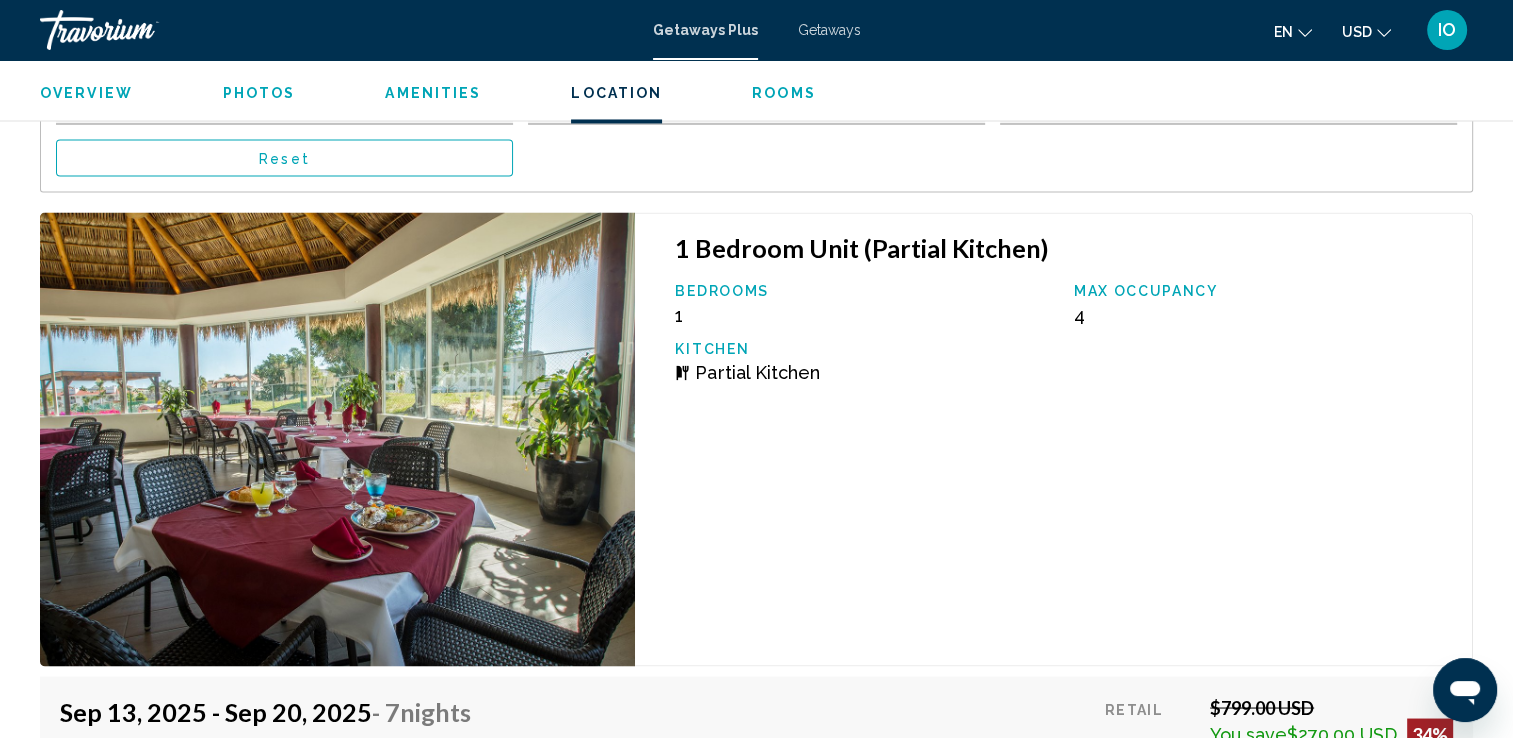 drag, startPoint x: 853, startPoint y: 518, endPoint x: 840, endPoint y: 430, distance: 88.95505 